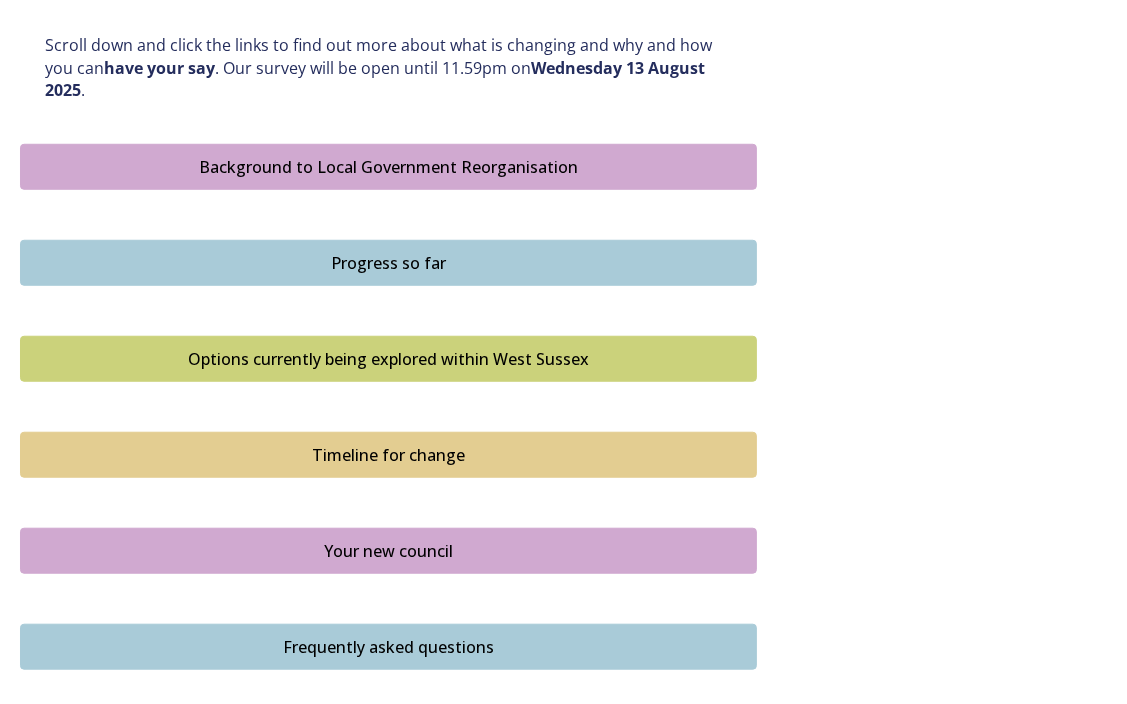 scroll, scrollTop: 1300, scrollLeft: 0, axis: vertical 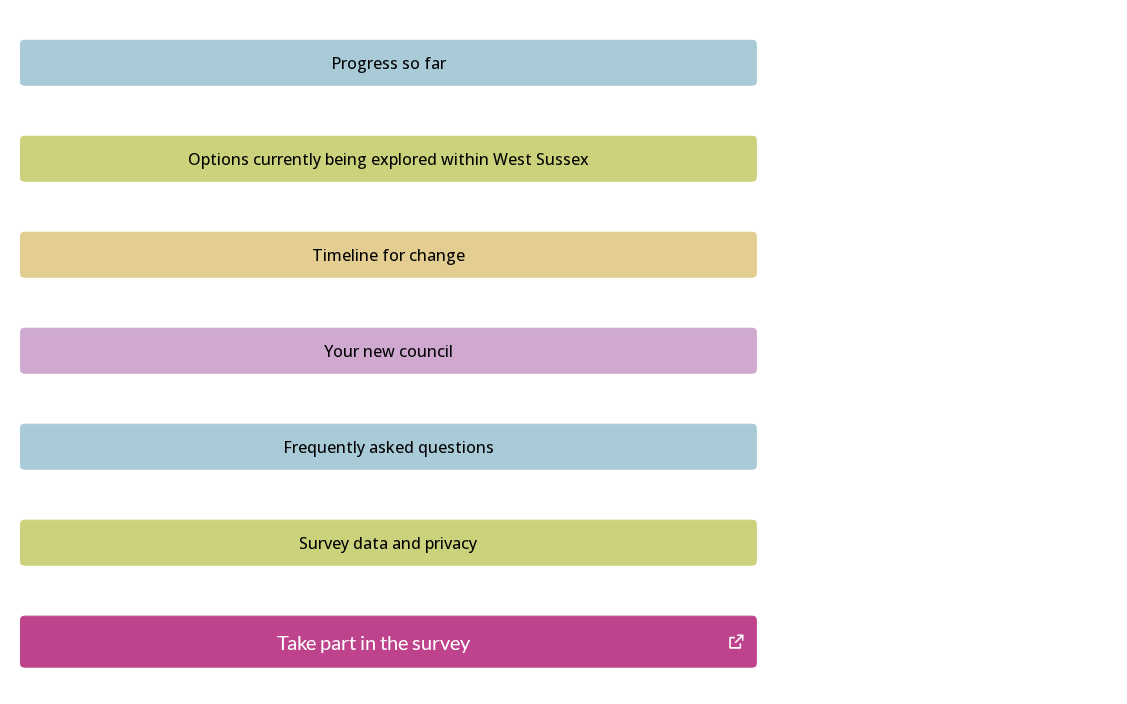 click on "Take part in the survey" at bounding box center (374, 642) 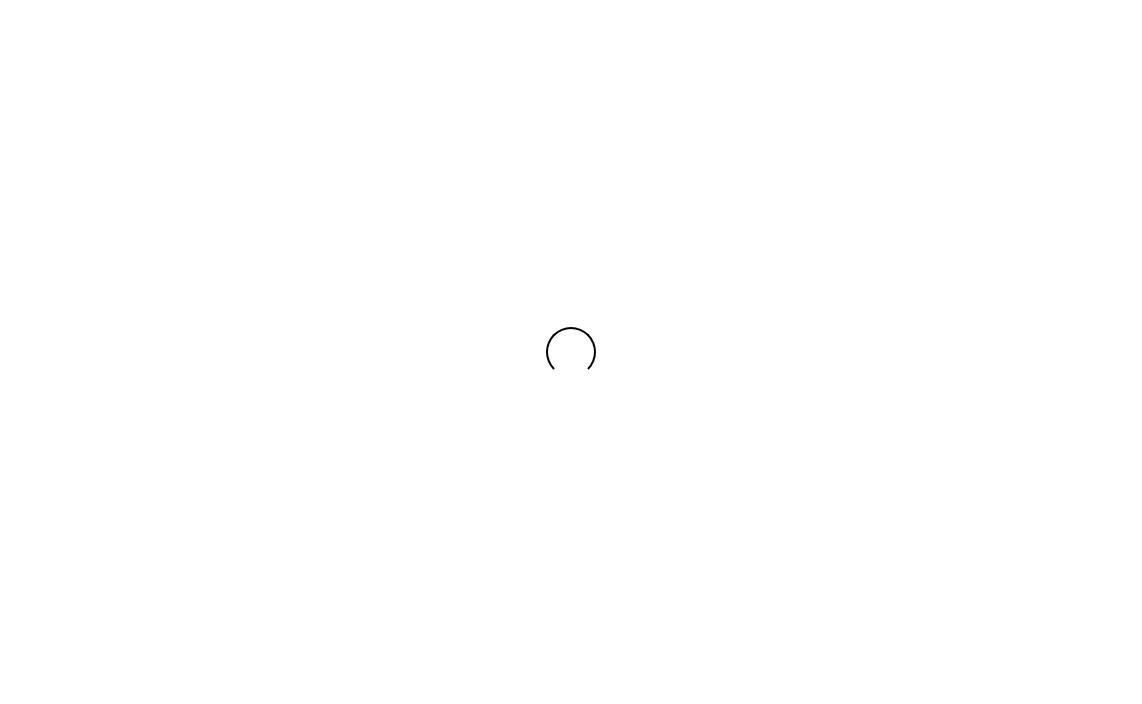 scroll, scrollTop: 0, scrollLeft: 0, axis: both 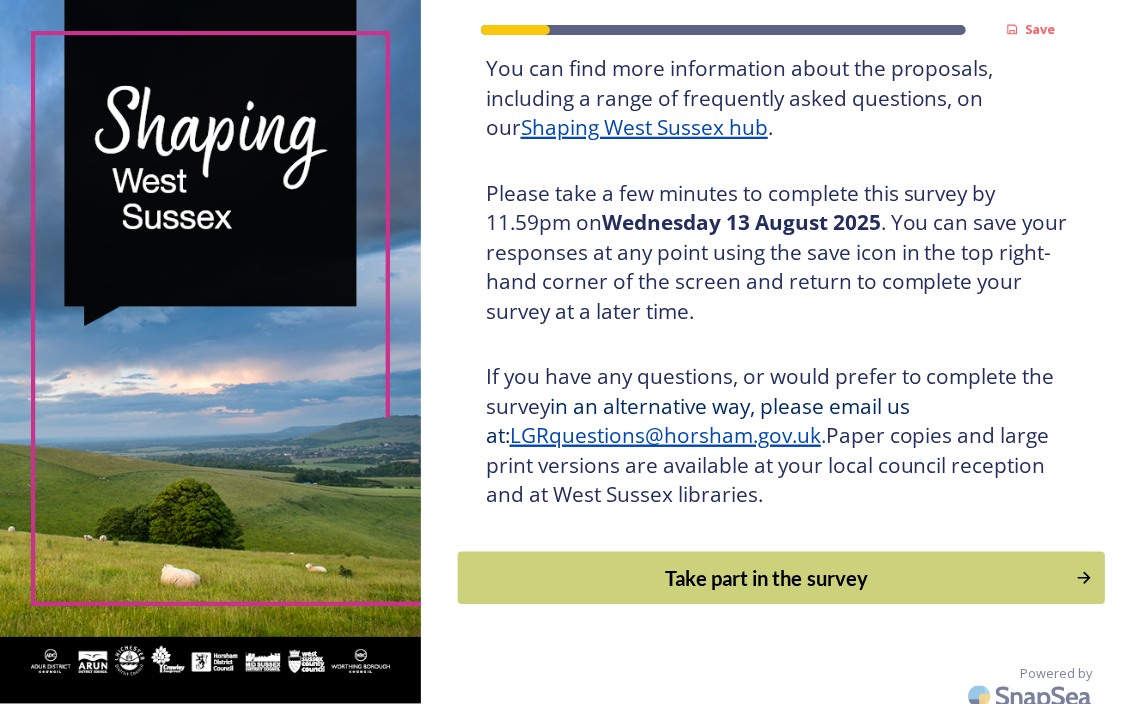 click on "Take part in the survey" at bounding box center [767, 578] 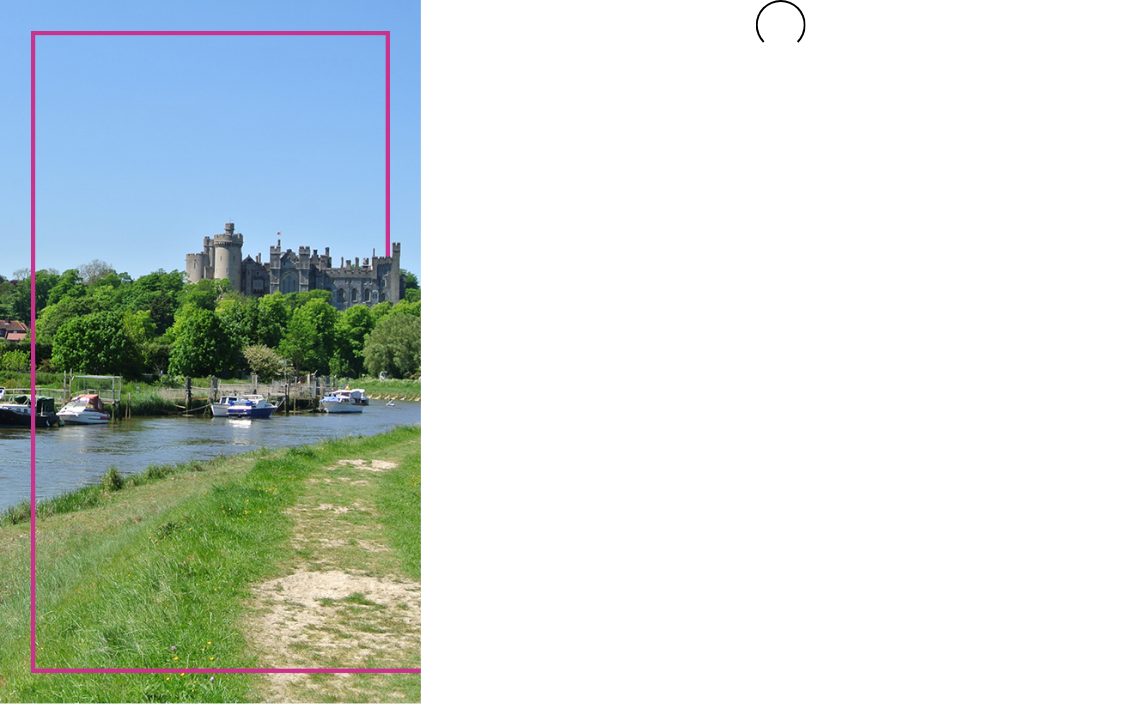 scroll, scrollTop: 0, scrollLeft: 0, axis: both 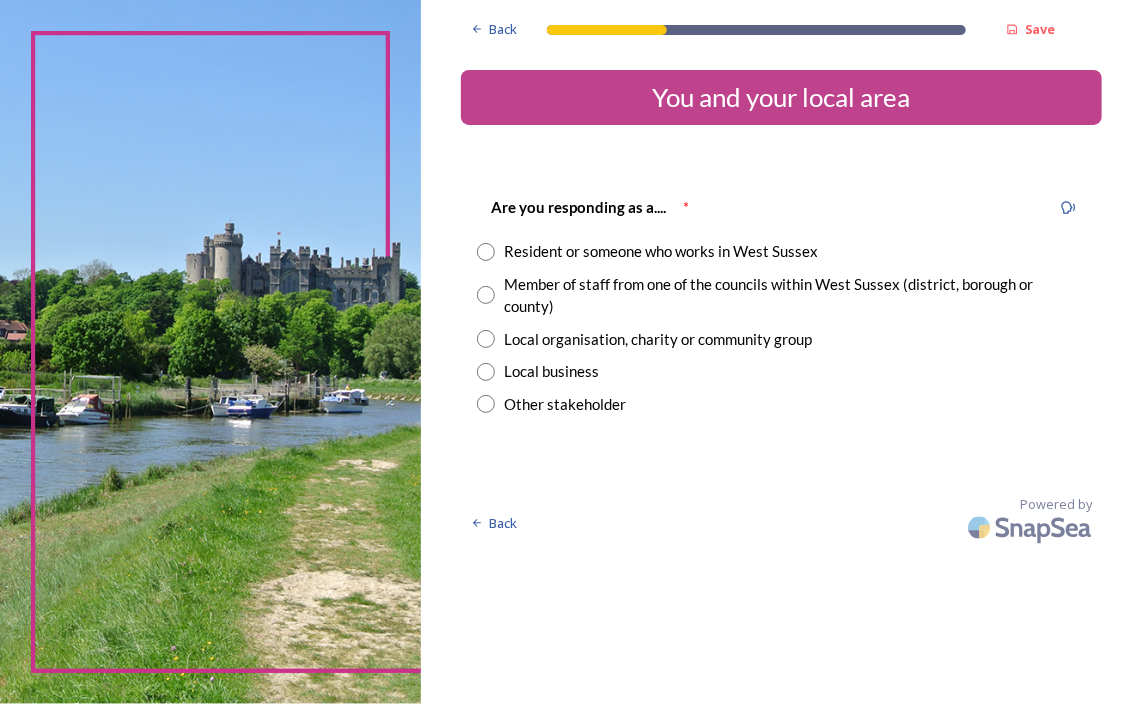 click at bounding box center (486, 252) 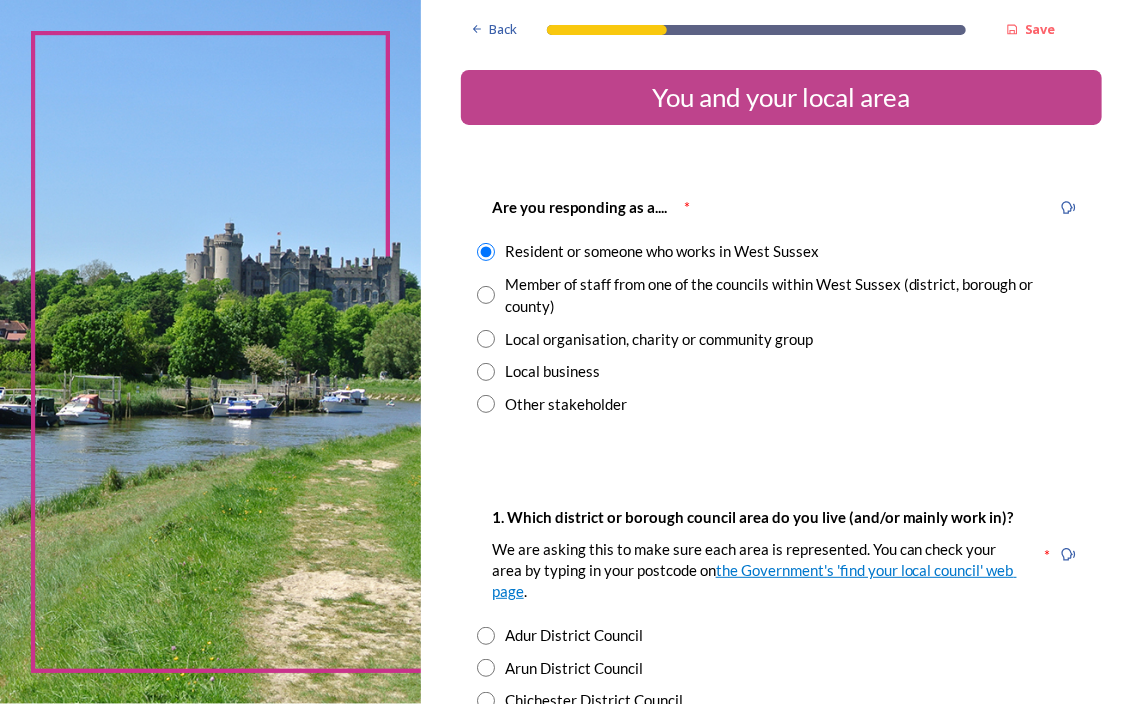 scroll, scrollTop: 400, scrollLeft: 0, axis: vertical 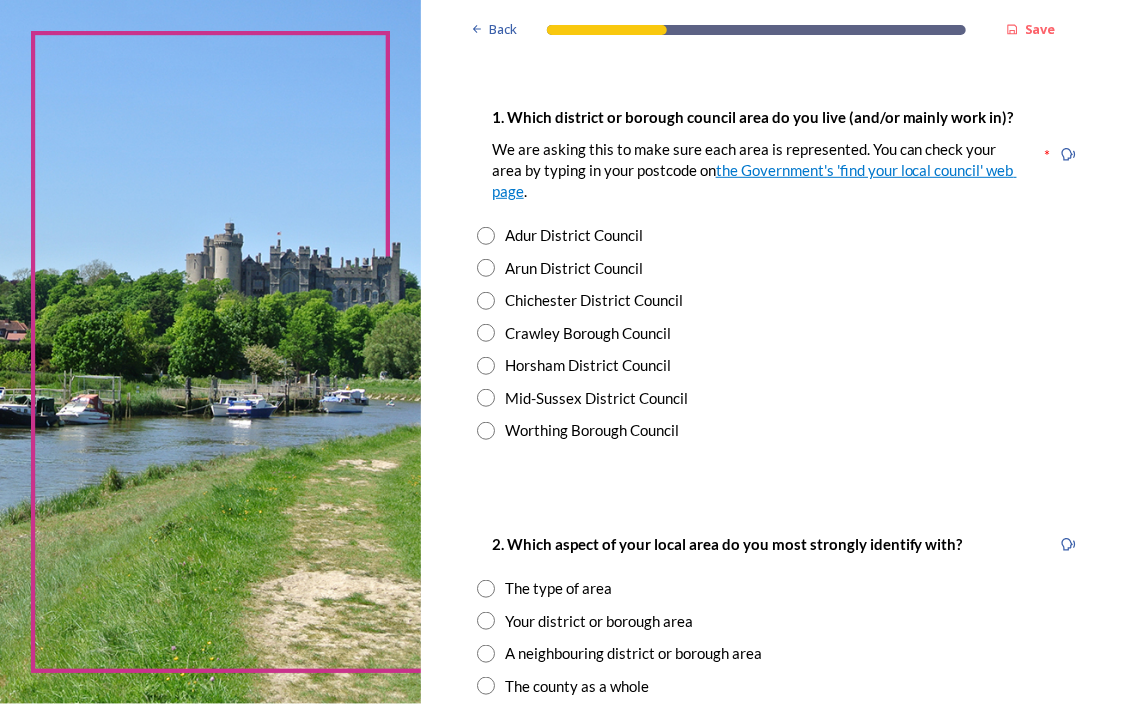 click at bounding box center (486, 301) 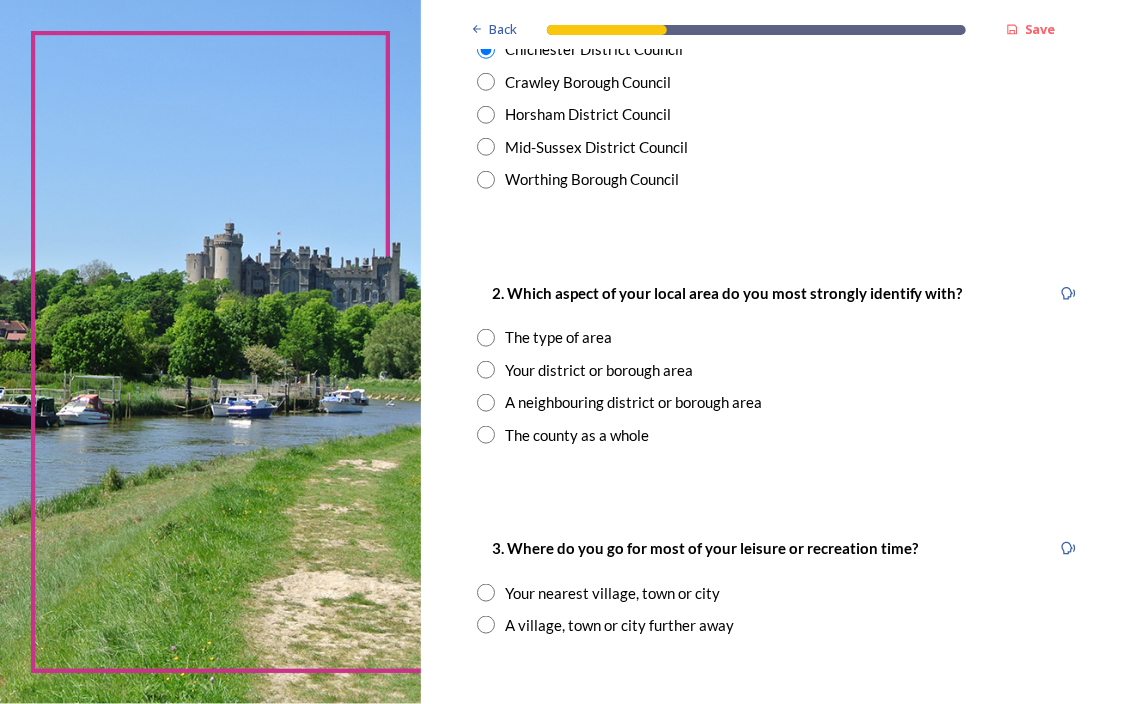 scroll, scrollTop: 900, scrollLeft: 0, axis: vertical 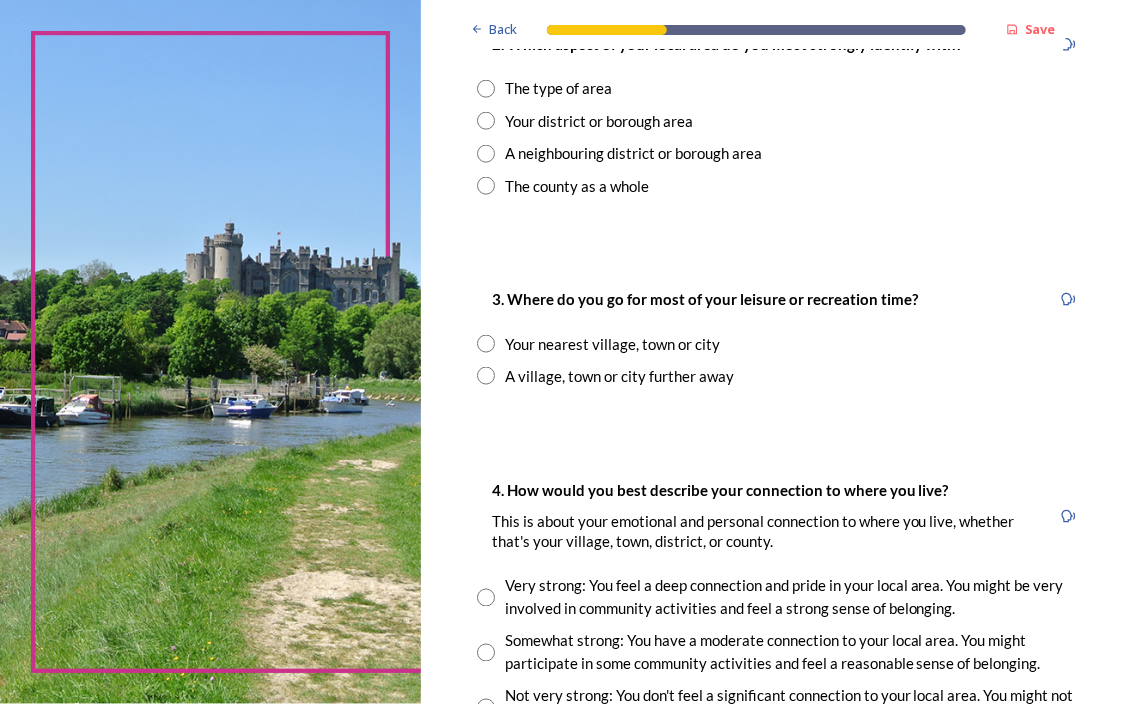 click at bounding box center [486, 344] 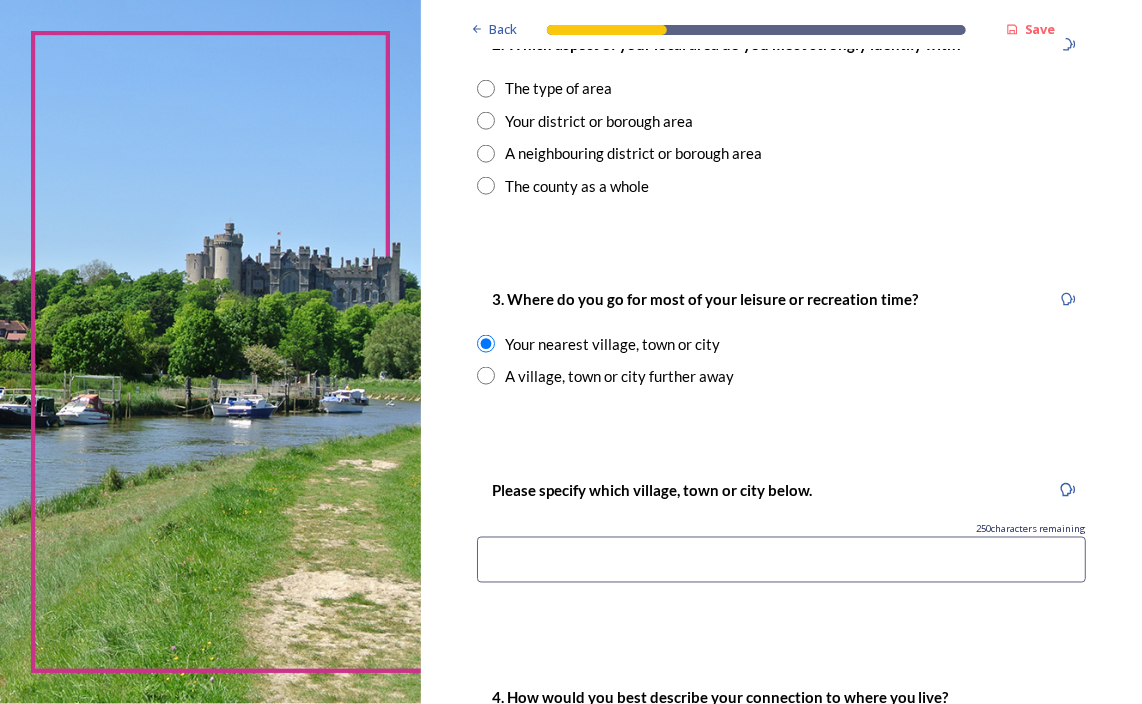 click at bounding box center (781, 560) 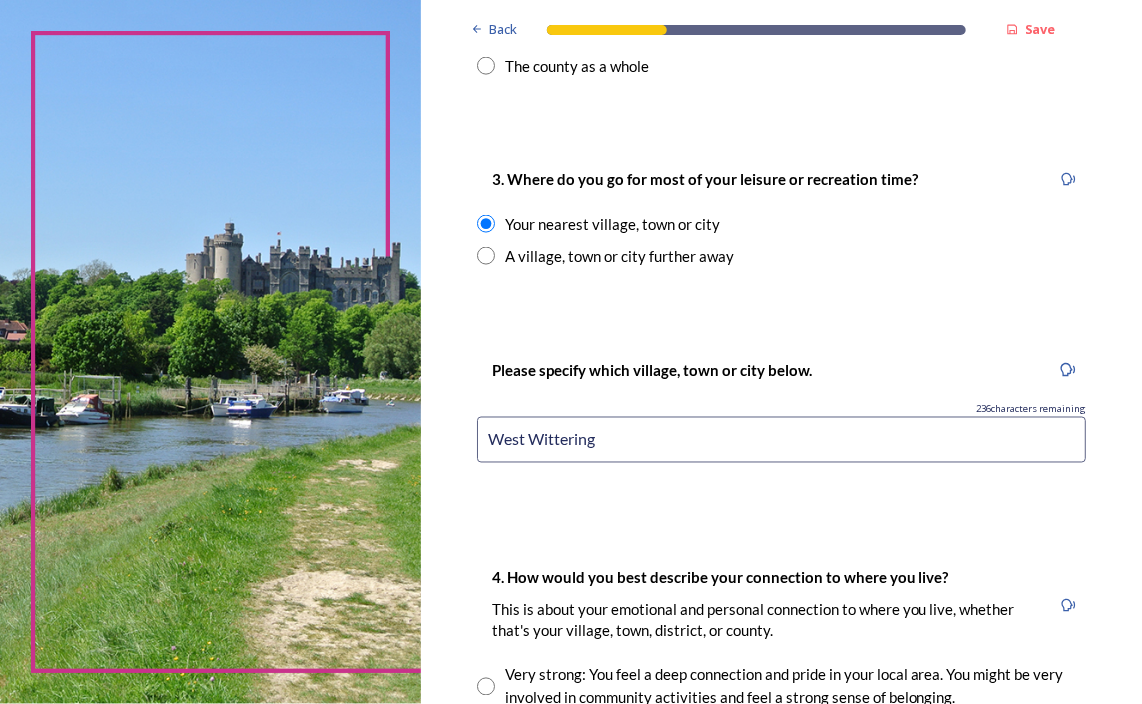 scroll, scrollTop: 1200, scrollLeft: 0, axis: vertical 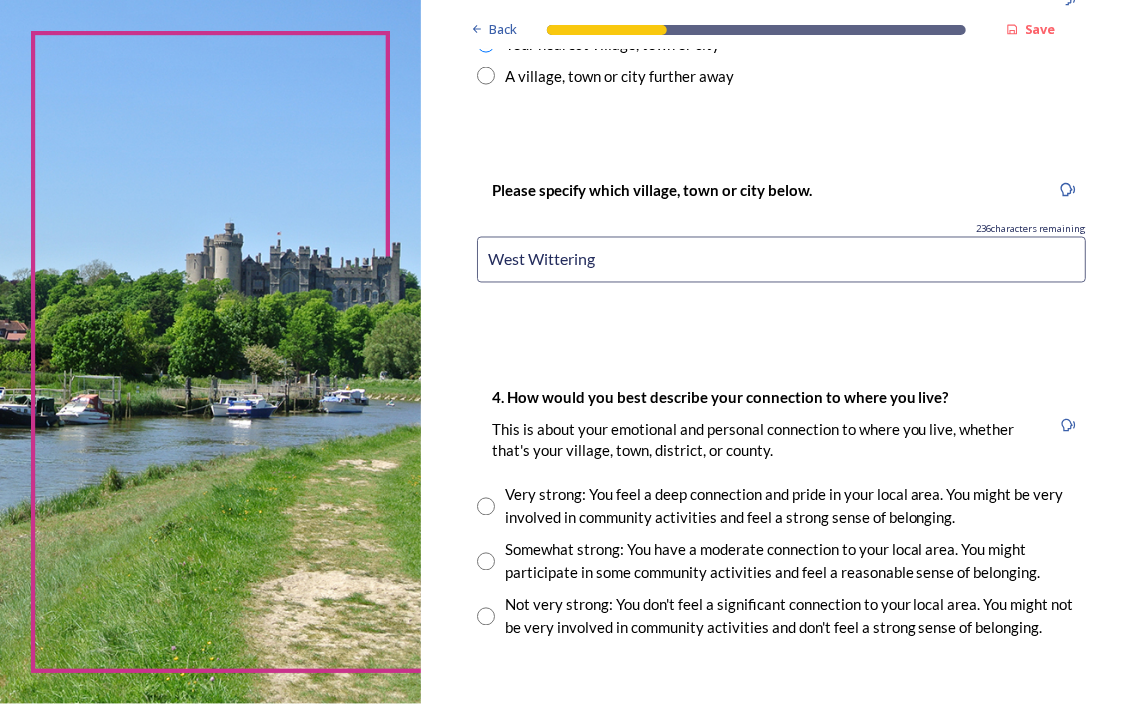 type on "West Wittering" 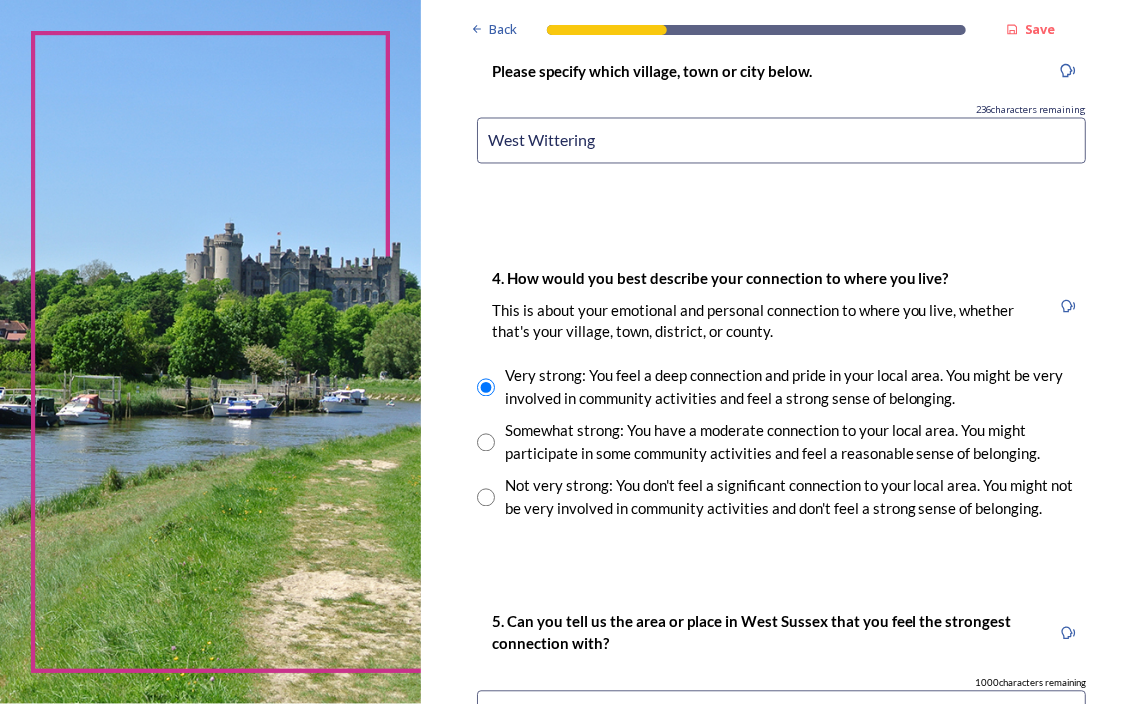 scroll, scrollTop: 1500, scrollLeft: 0, axis: vertical 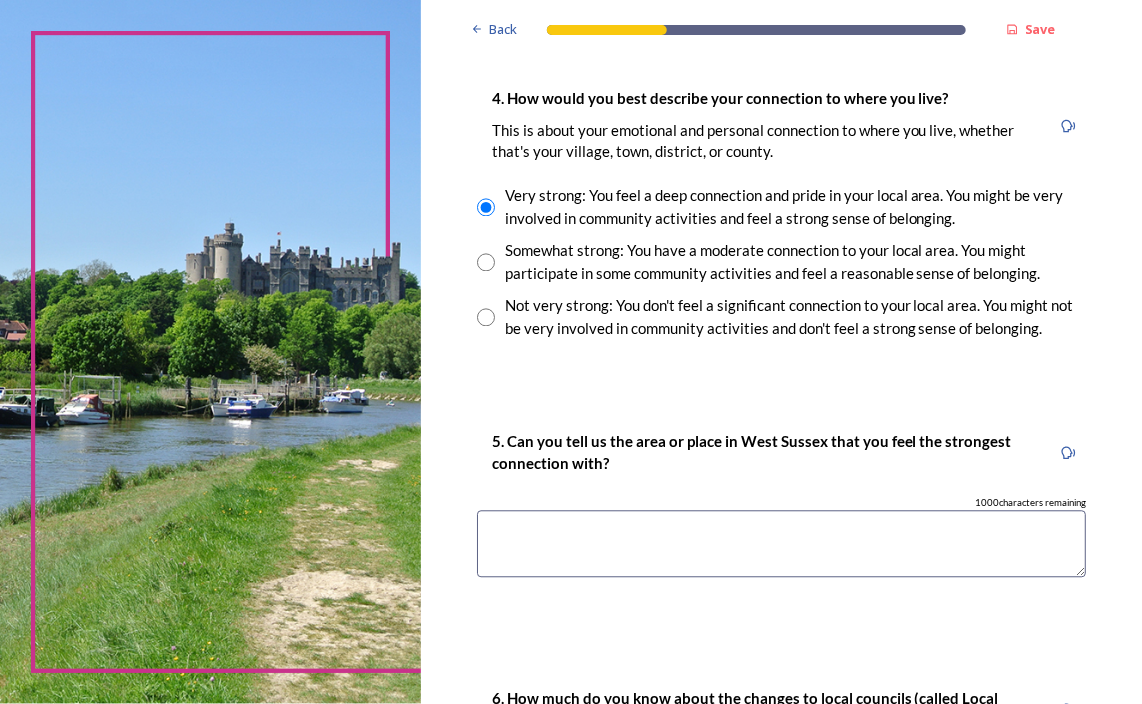 click at bounding box center (781, 543) 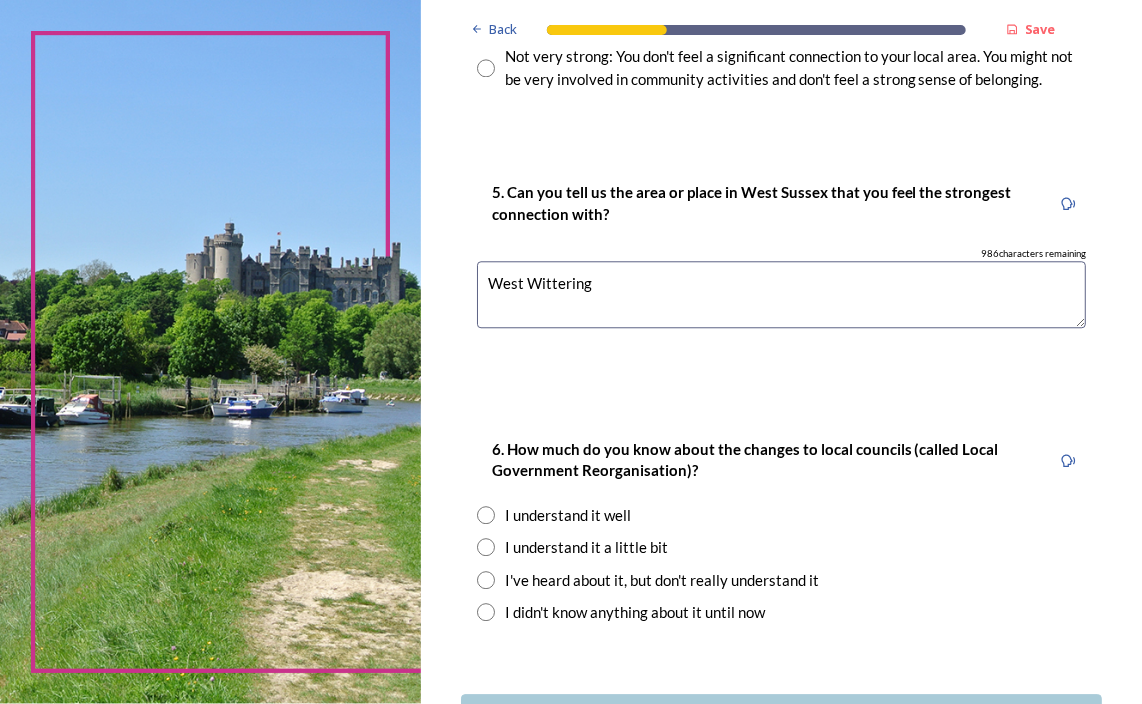 scroll, scrollTop: 1902, scrollLeft: 0, axis: vertical 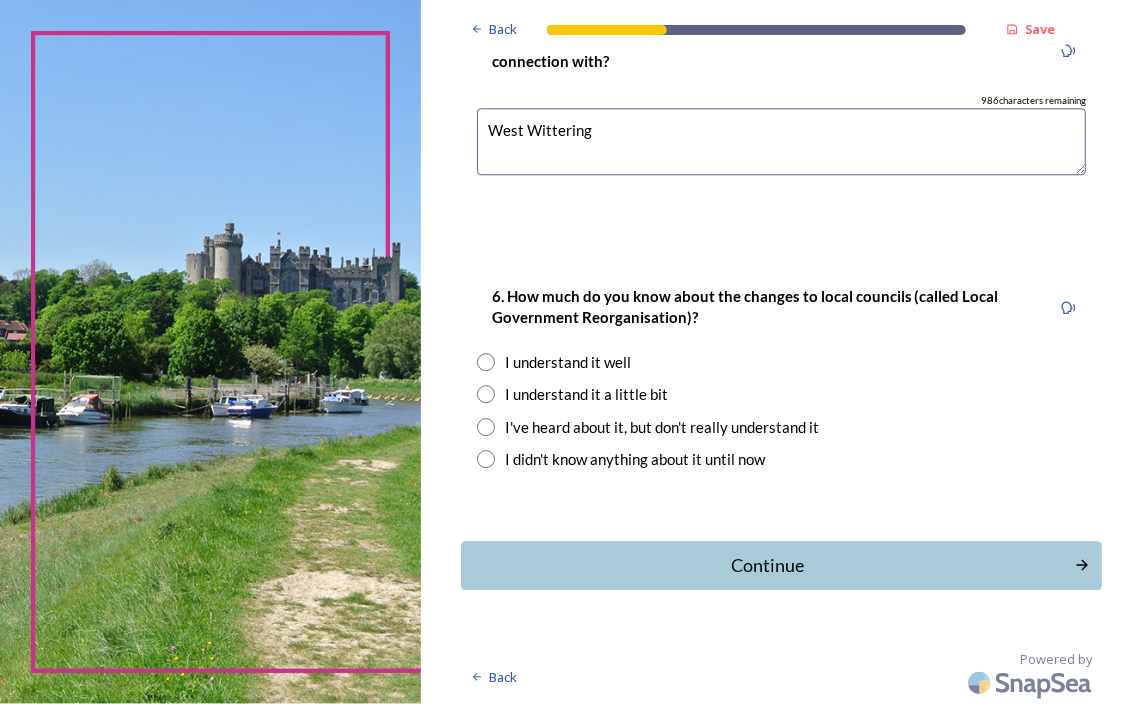 type on "West Wittering" 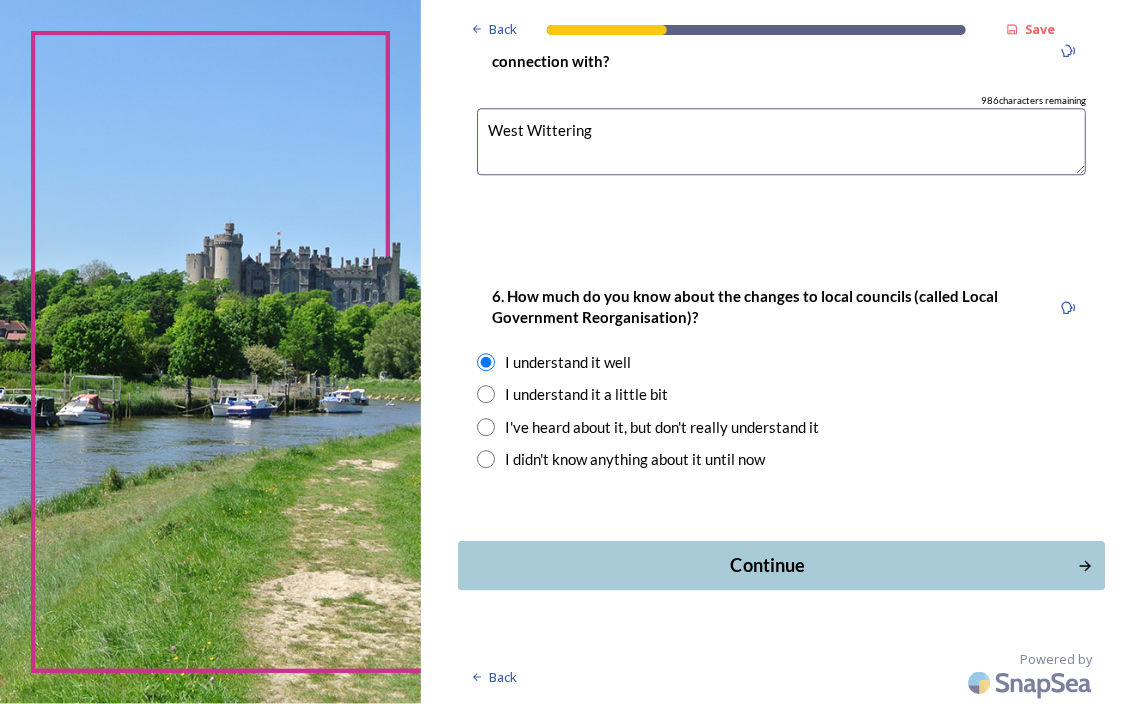 click on "Continue" at bounding box center (768, 564) 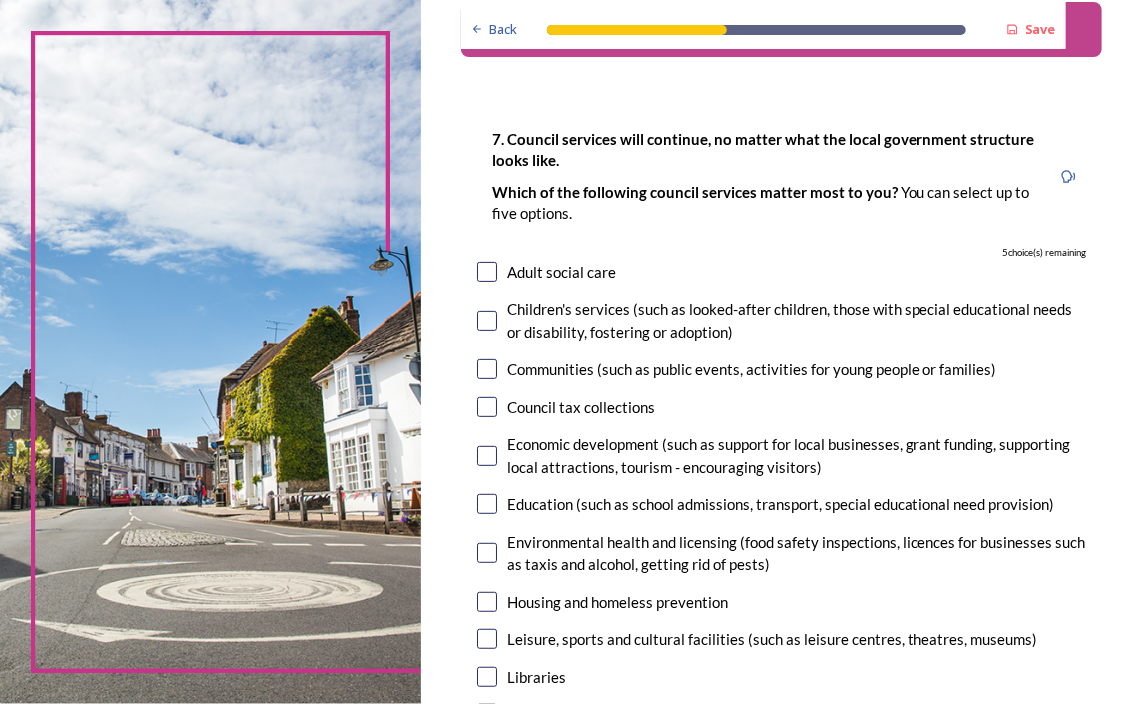 scroll, scrollTop: 100, scrollLeft: 0, axis: vertical 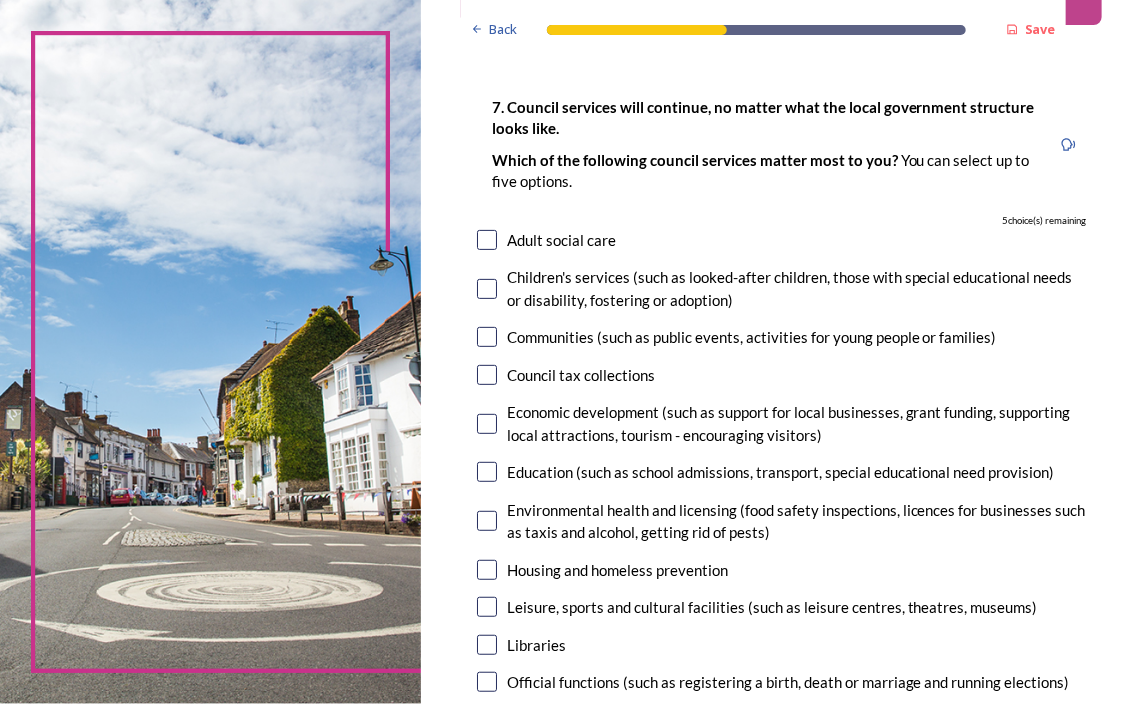 click at bounding box center (487, 521) 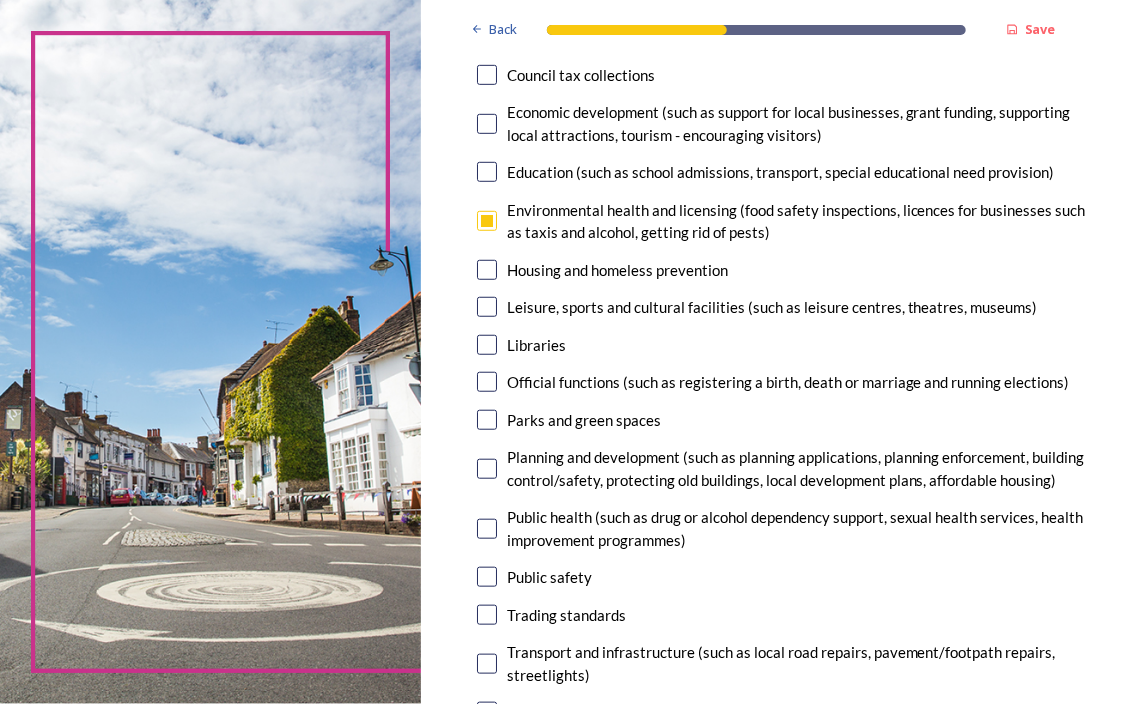 scroll, scrollTop: 500, scrollLeft: 0, axis: vertical 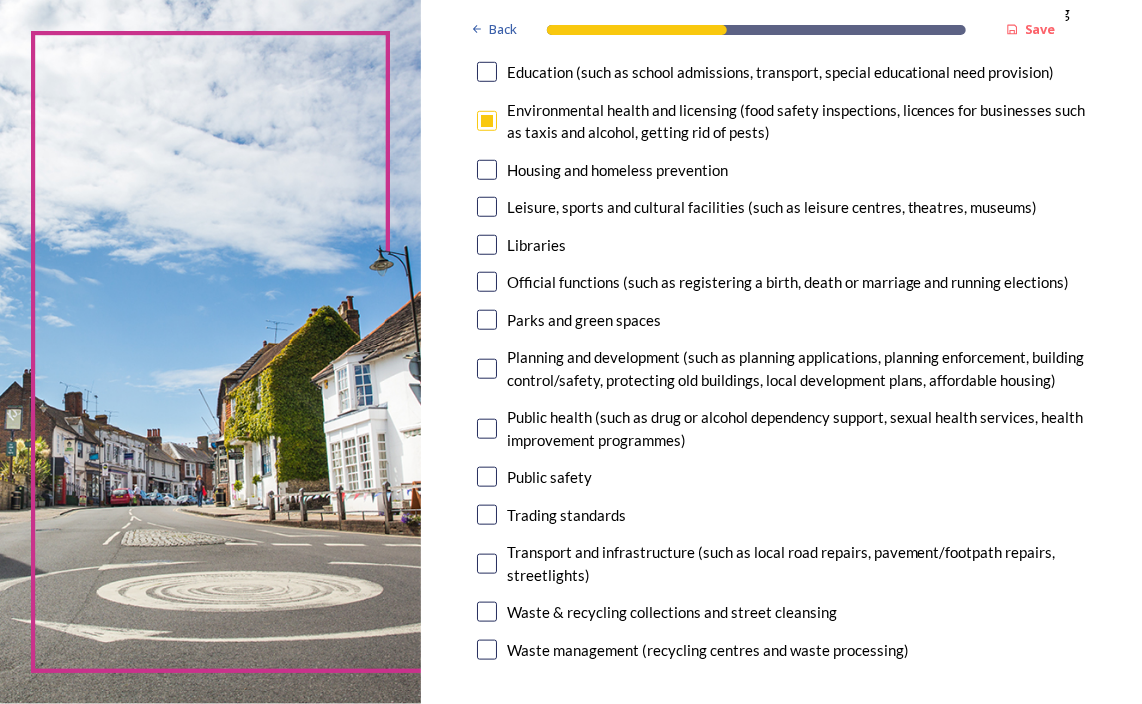 click at bounding box center (487, 612) 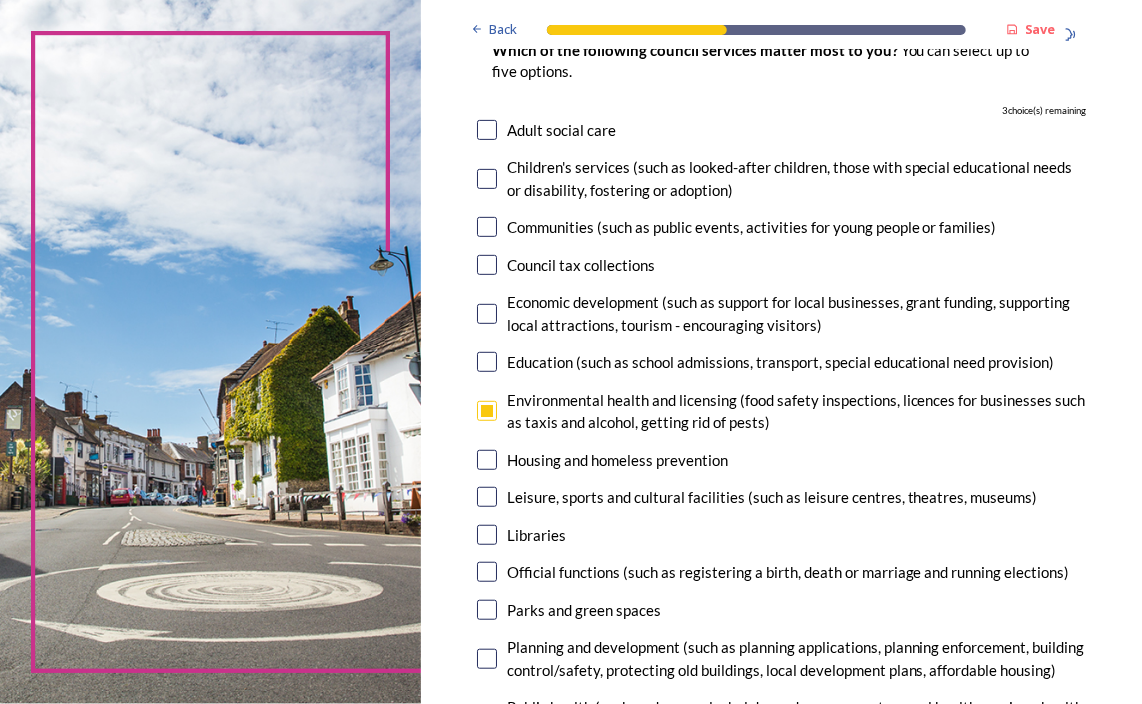 scroll, scrollTop: 200, scrollLeft: 0, axis: vertical 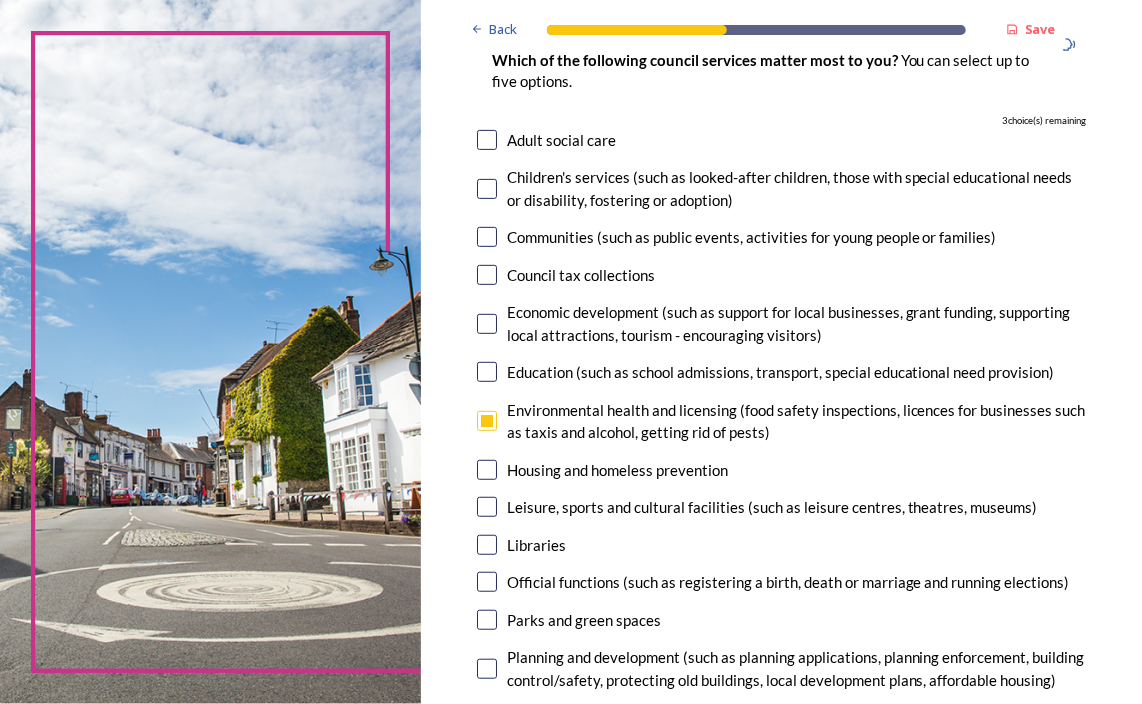 click at bounding box center (487, 470) 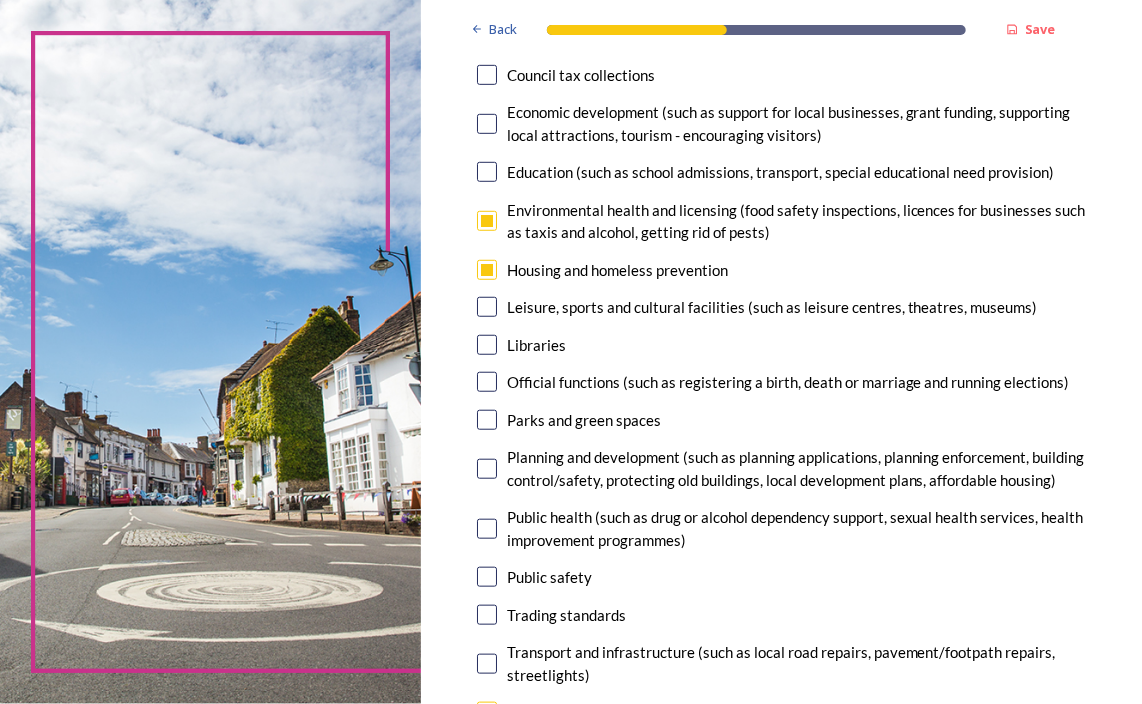 scroll, scrollTop: 700, scrollLeft: 0, axis: vertical 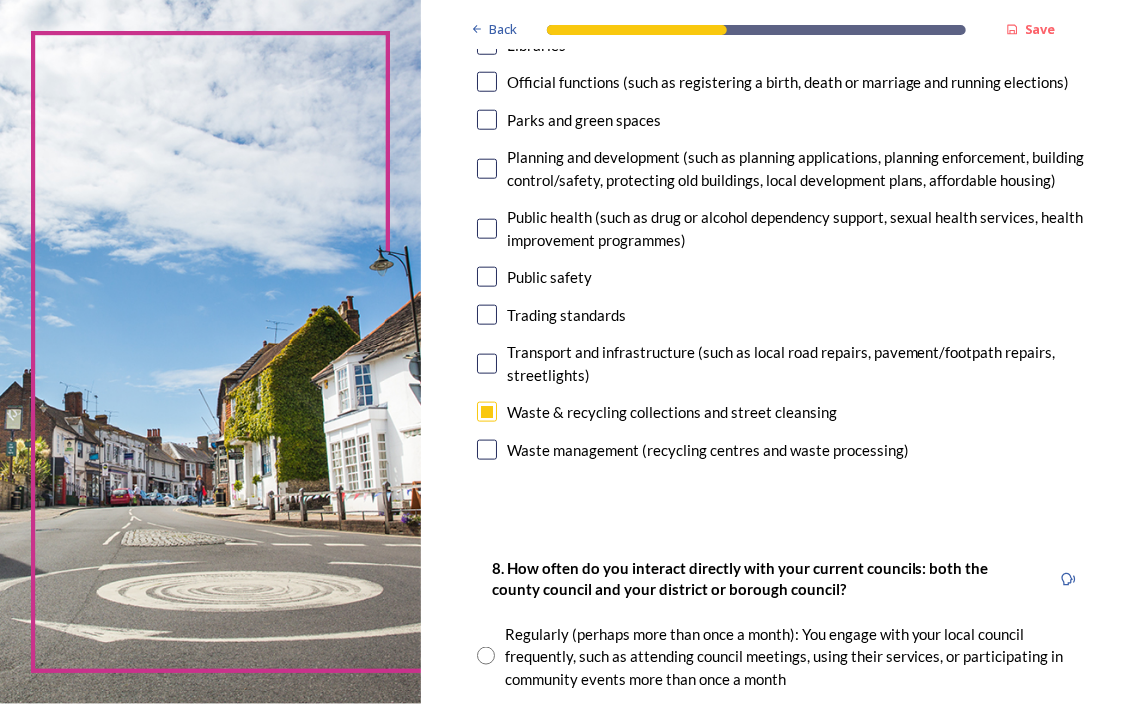 click at bounding box center (487, 277) 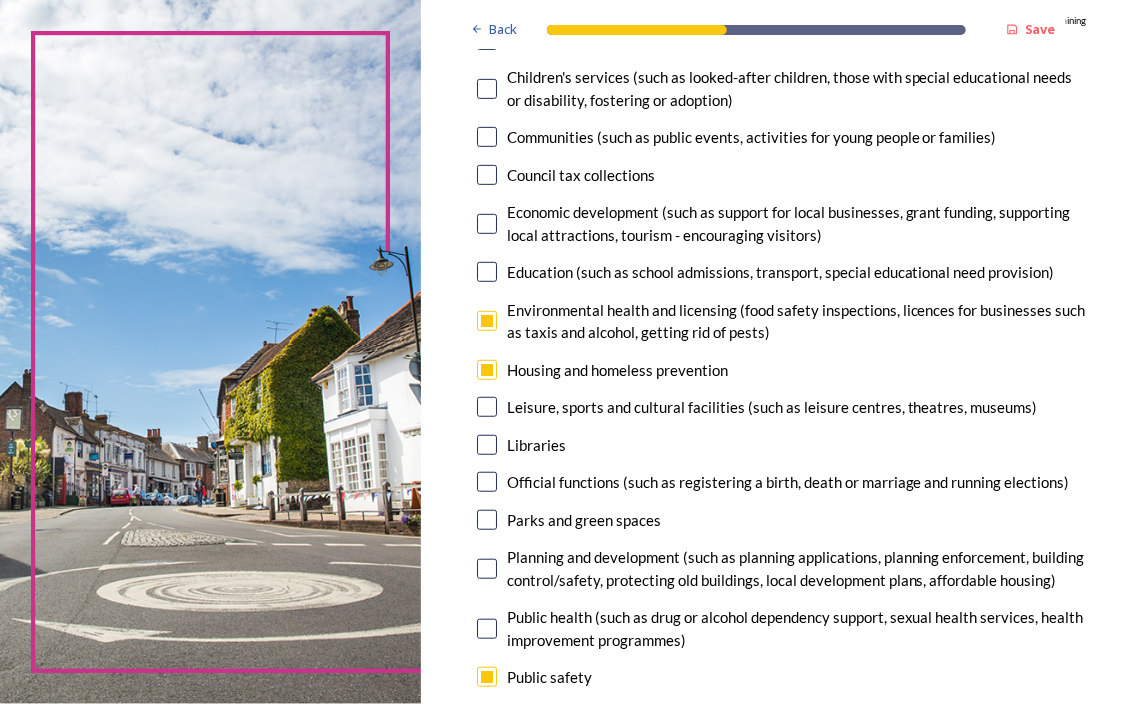 scroll, scrollTop: 200, scrollLeft: 0, axis: vertical 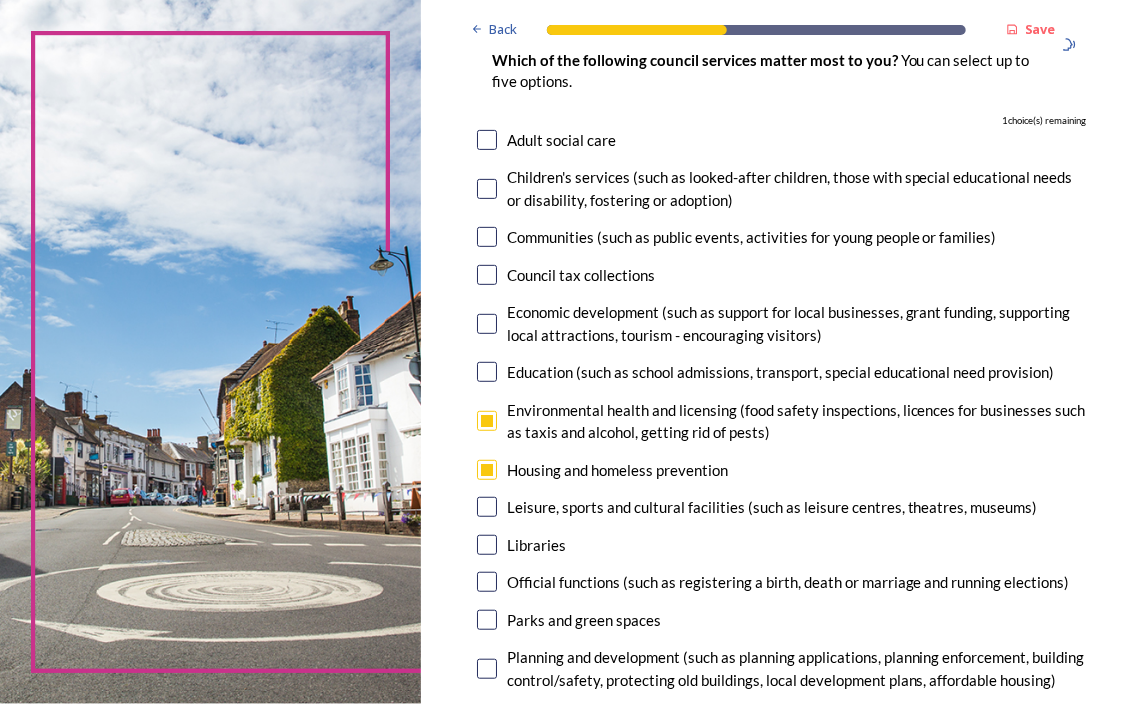 click at bounding box center [487, 140] 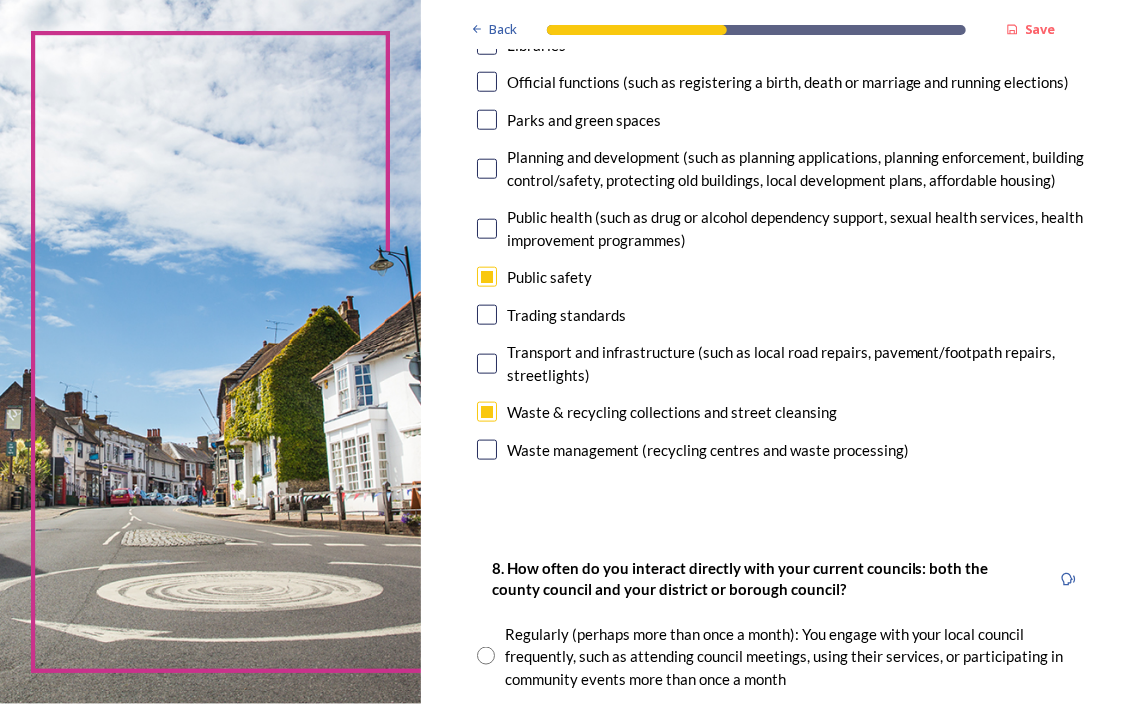 scroll, scrollTop: 1100, scrollLeft: 0, axis: vertical 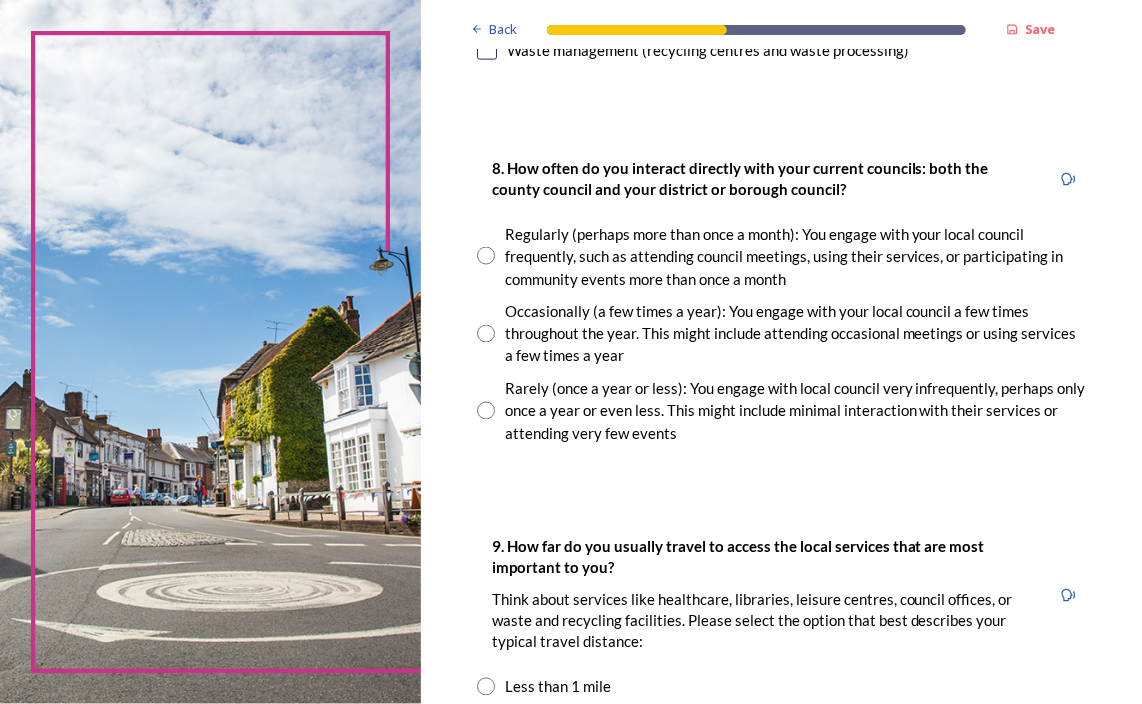 click at bounding box center (486, 411) 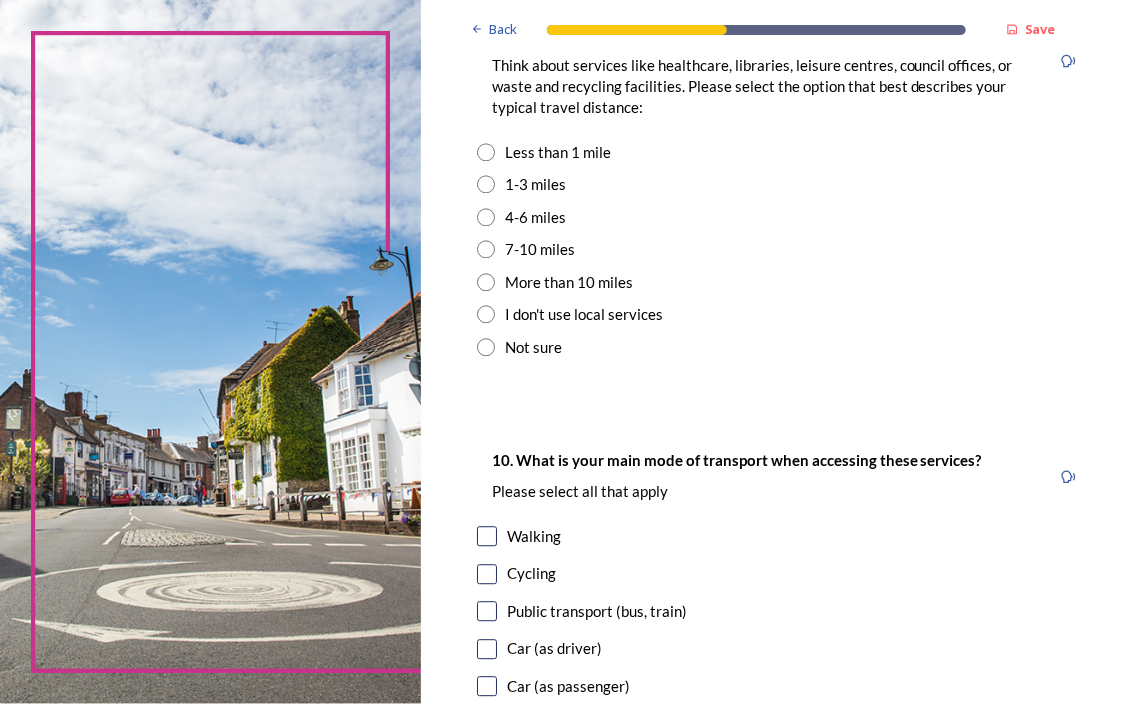 scroll, scrollTop: 1600, scrollLeft: 0, axis: vertical 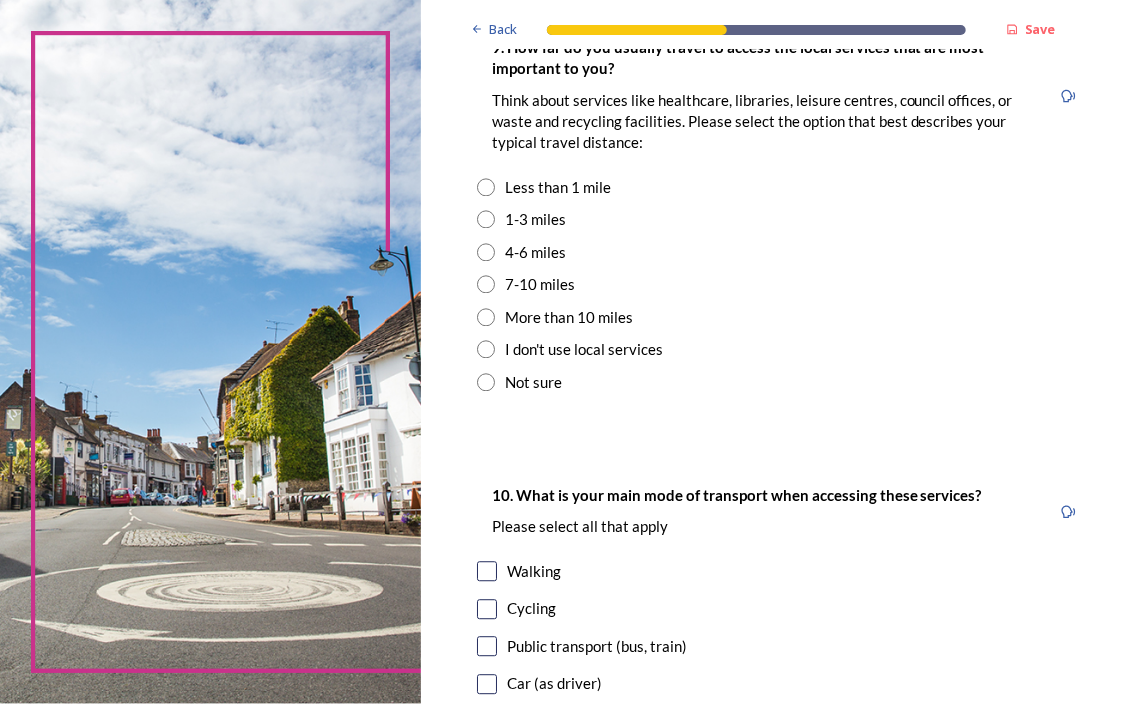 drag, startPoint x: 488, startPoint y: 303, endPoint x: 513, endPoint y: 299, distance: 25.317978 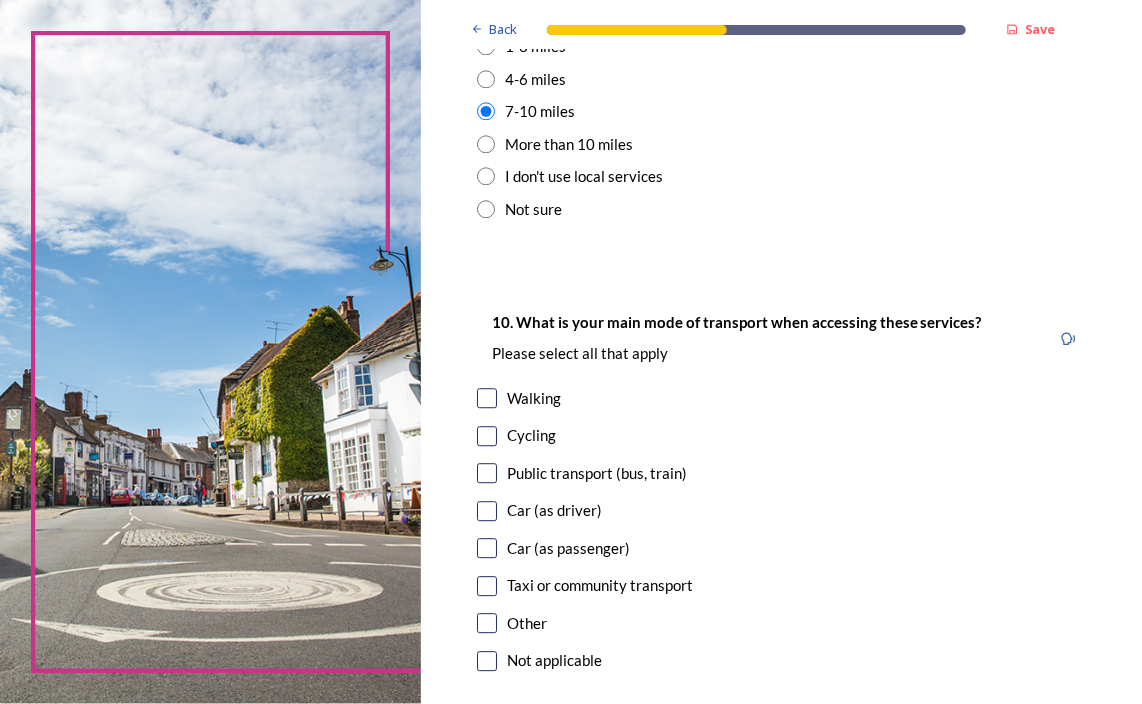 scroll, scrollTop: 1900, scrollLeft: 0, axis: vertical 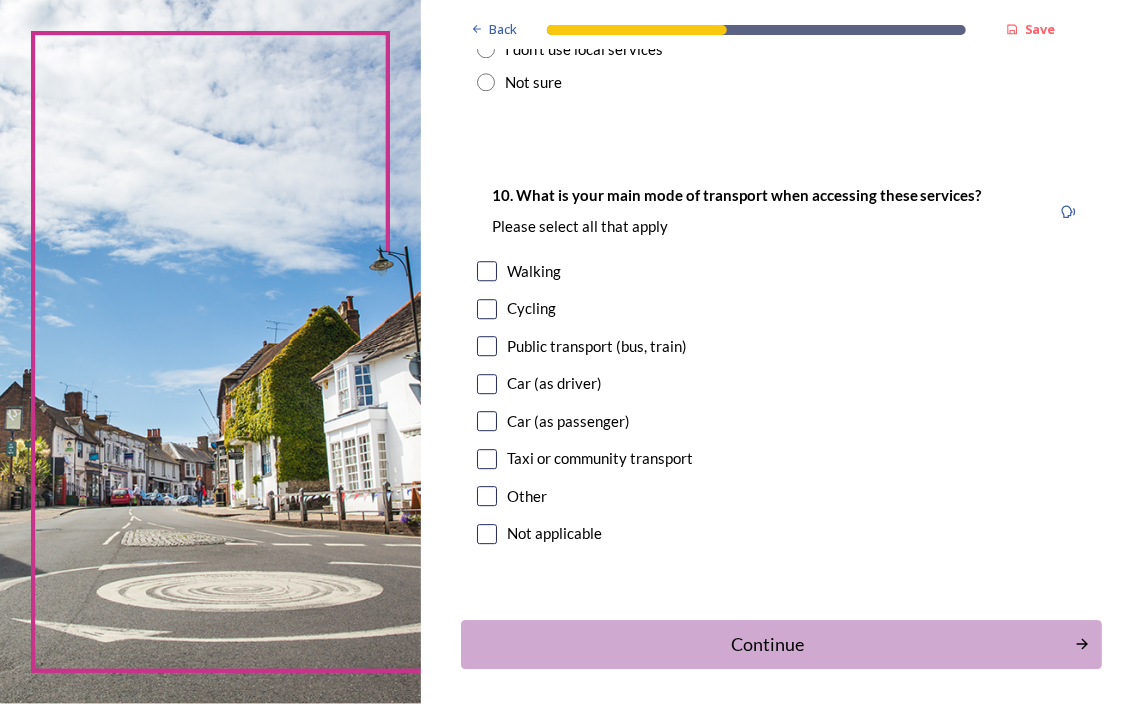 click at bounding box center (487, 384) 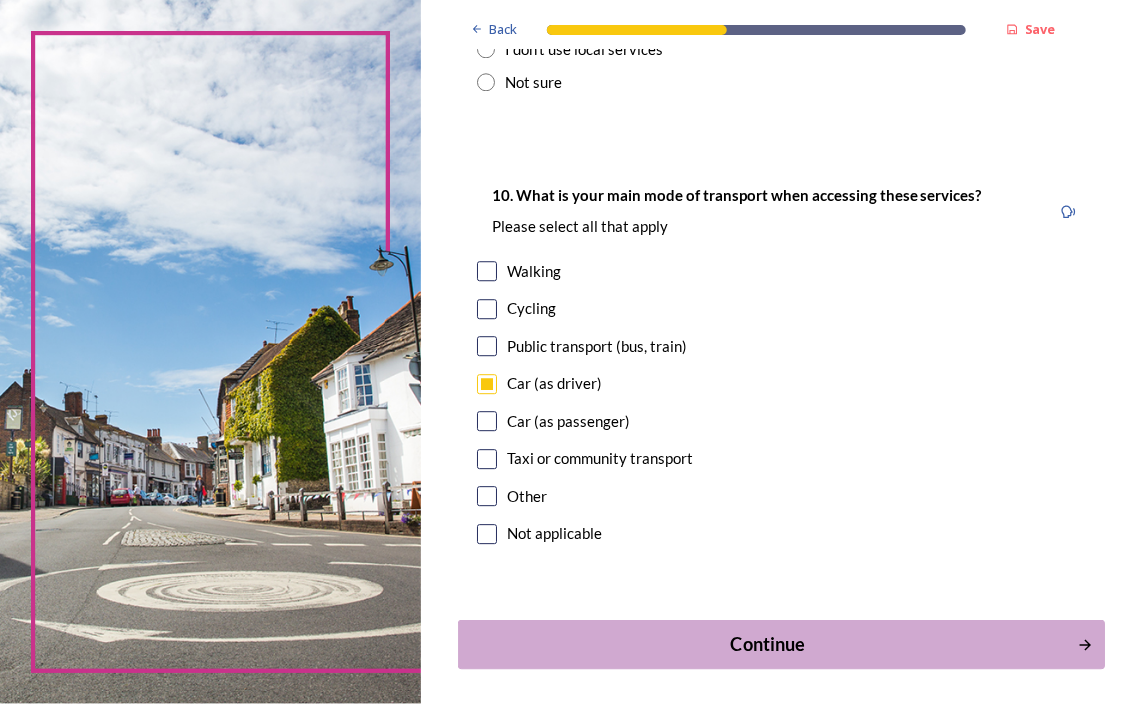 click on "Continue" at bounding box center [768, 644] 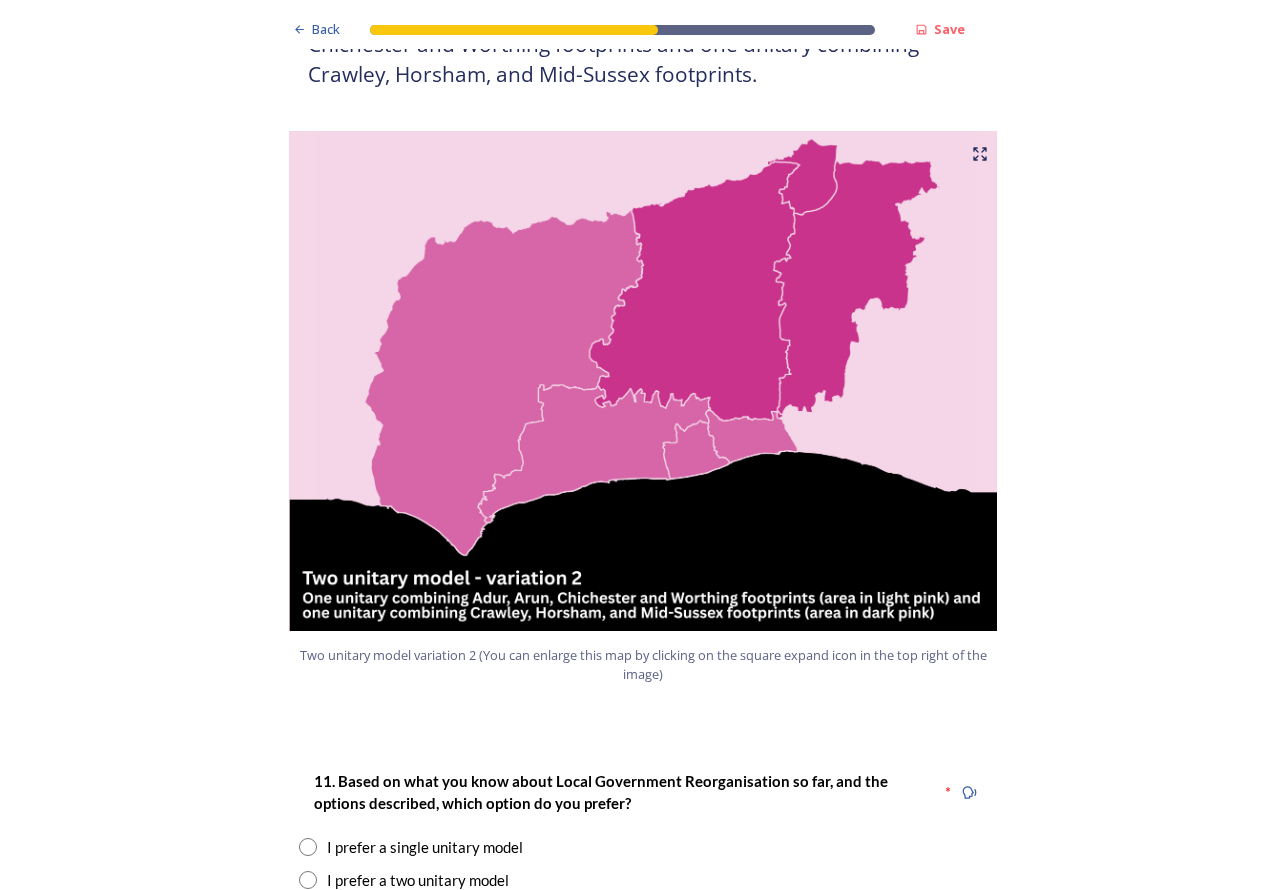 scroll, scrollTop: 2200, scrollLeft: 0, axis: vertical 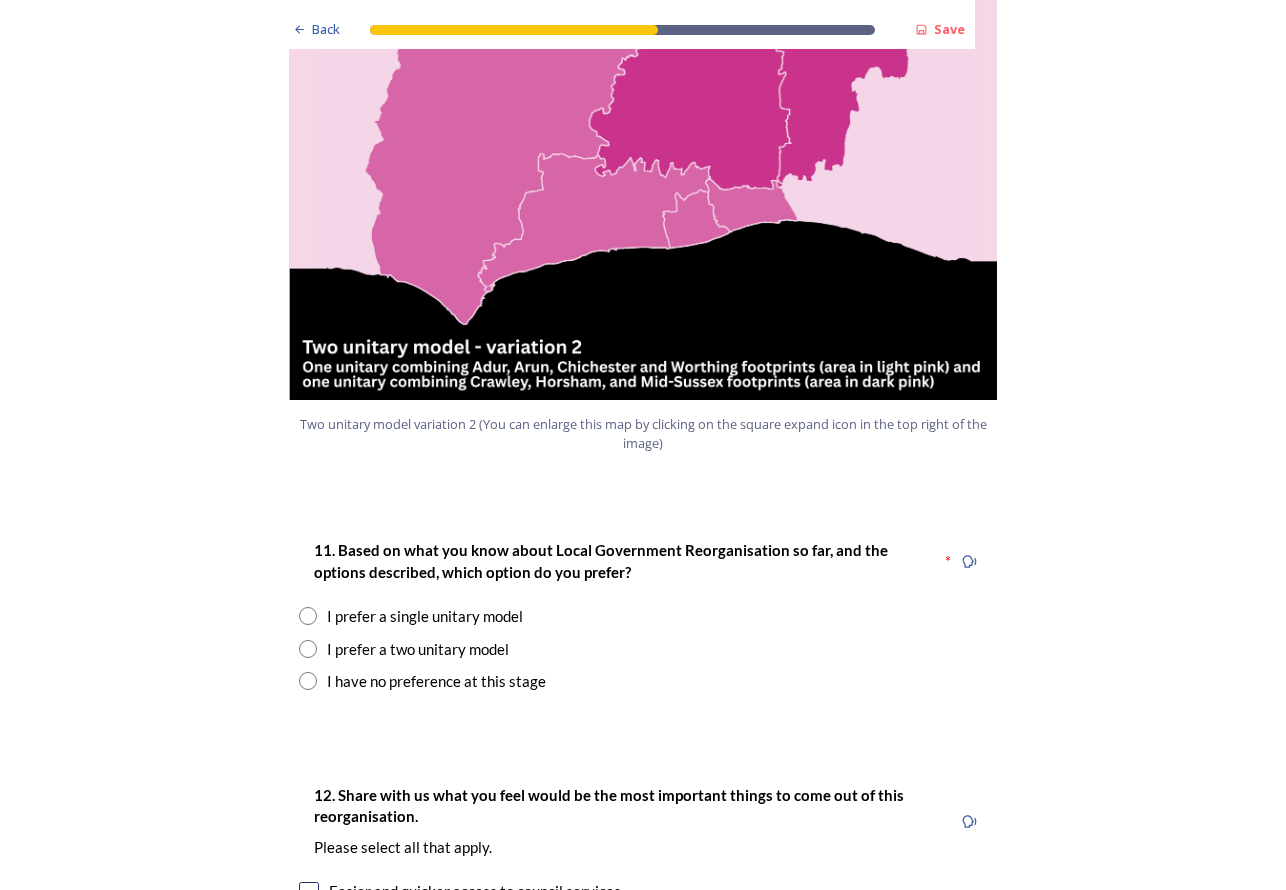 click at bounding box center [308, 649] 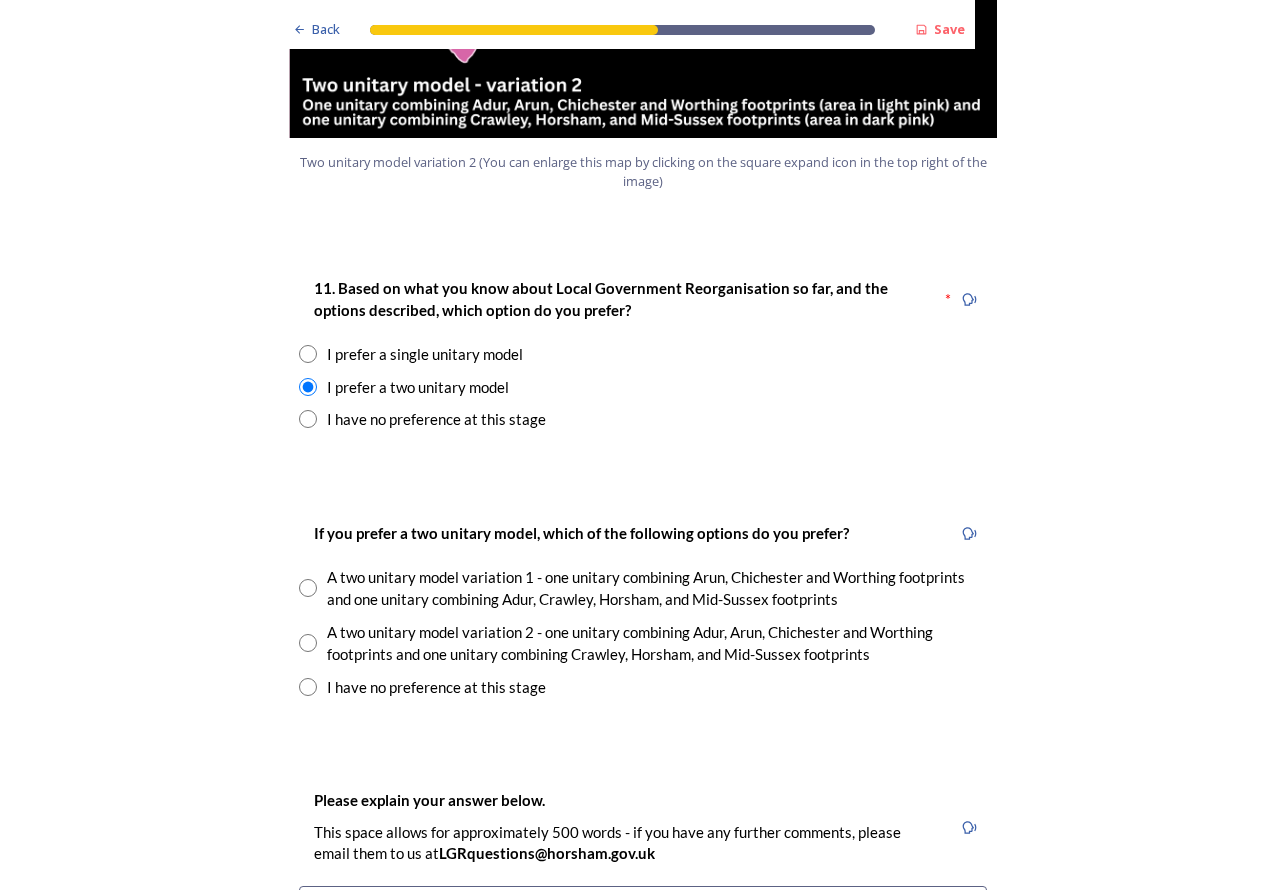 scroll, scrollTop: 2700, scrollLeft: 0, axis: vertical 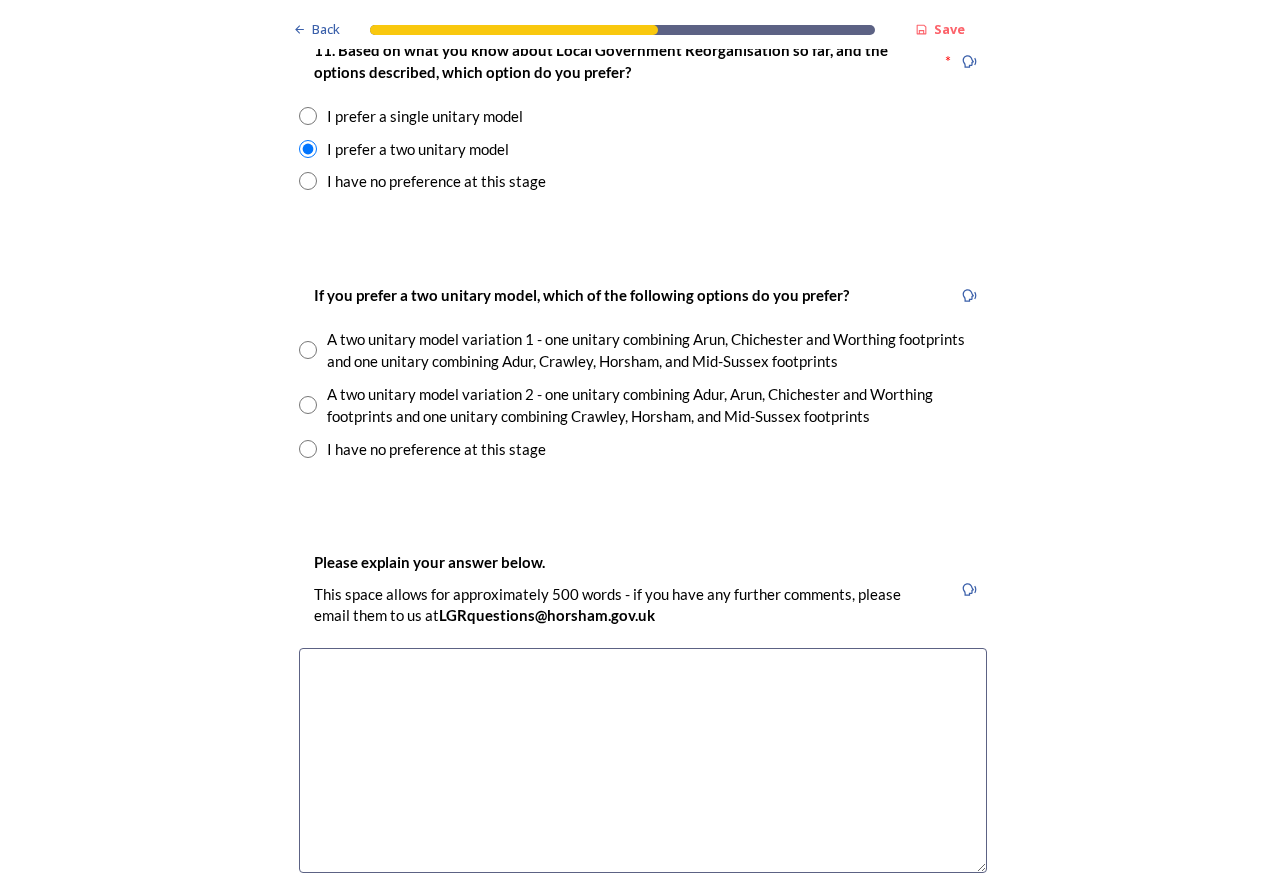 click at bounding box center [308, 449] 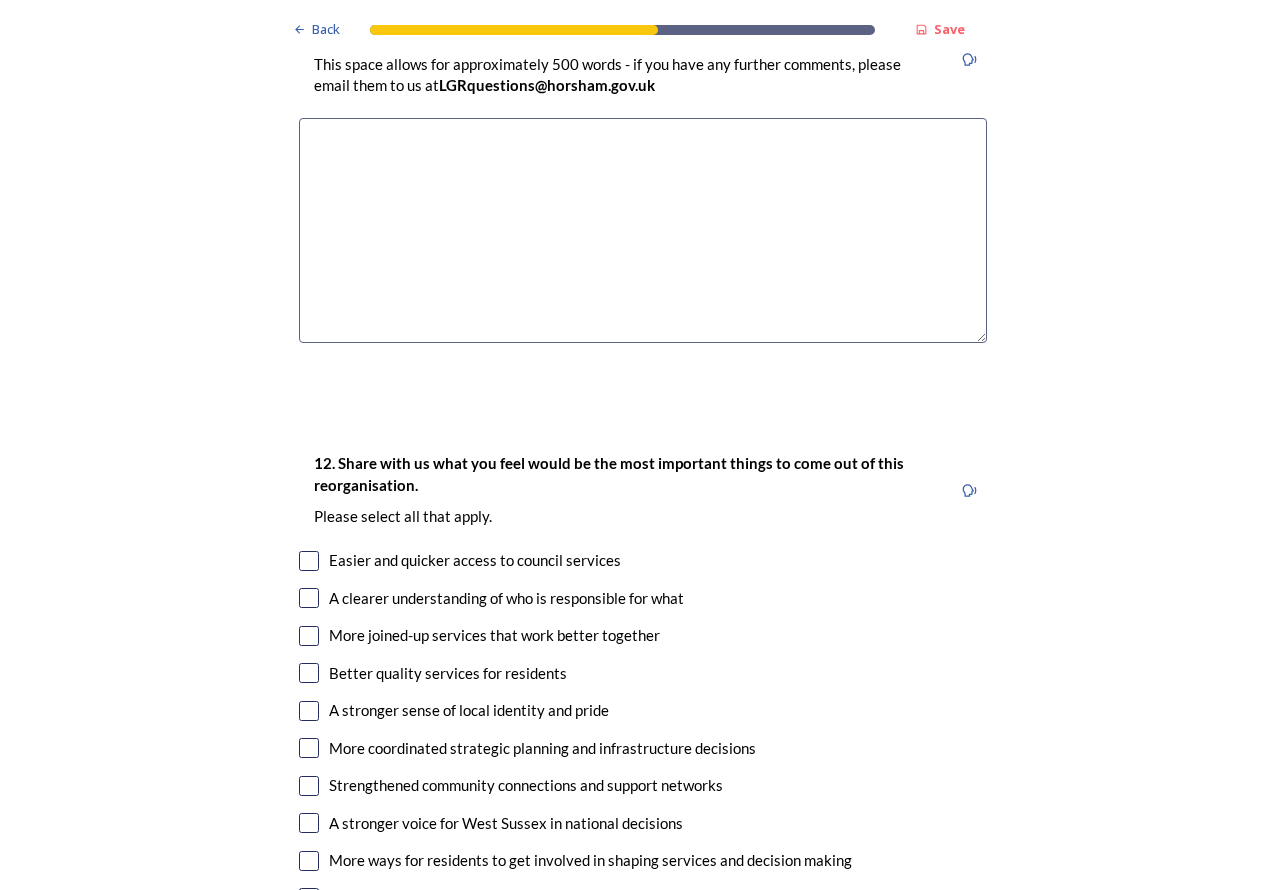 scroll, scrollTop: 3500, scrollLeft: 0, axis: vertical 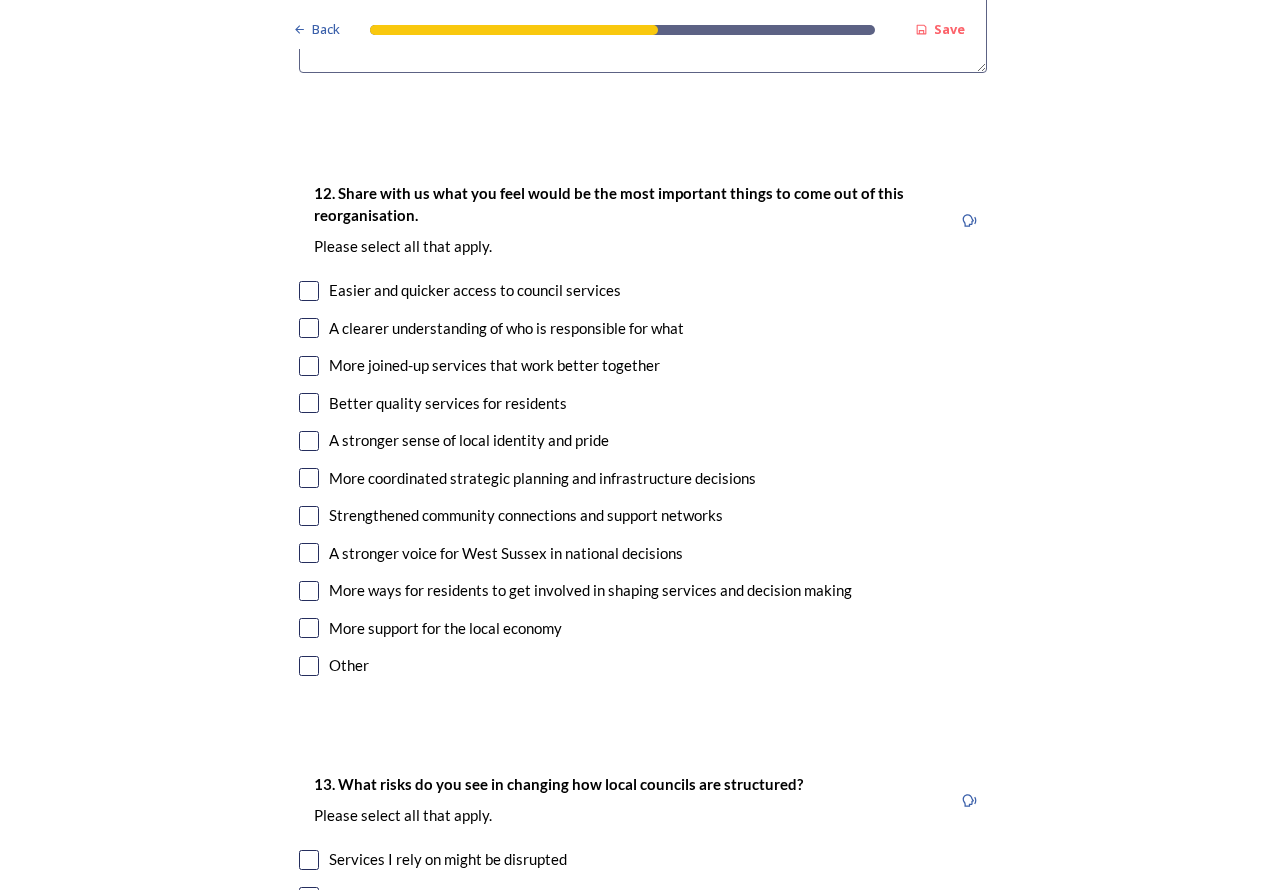 click on "A stronger sense of local identity and pride" at bounding box center [643, 440] 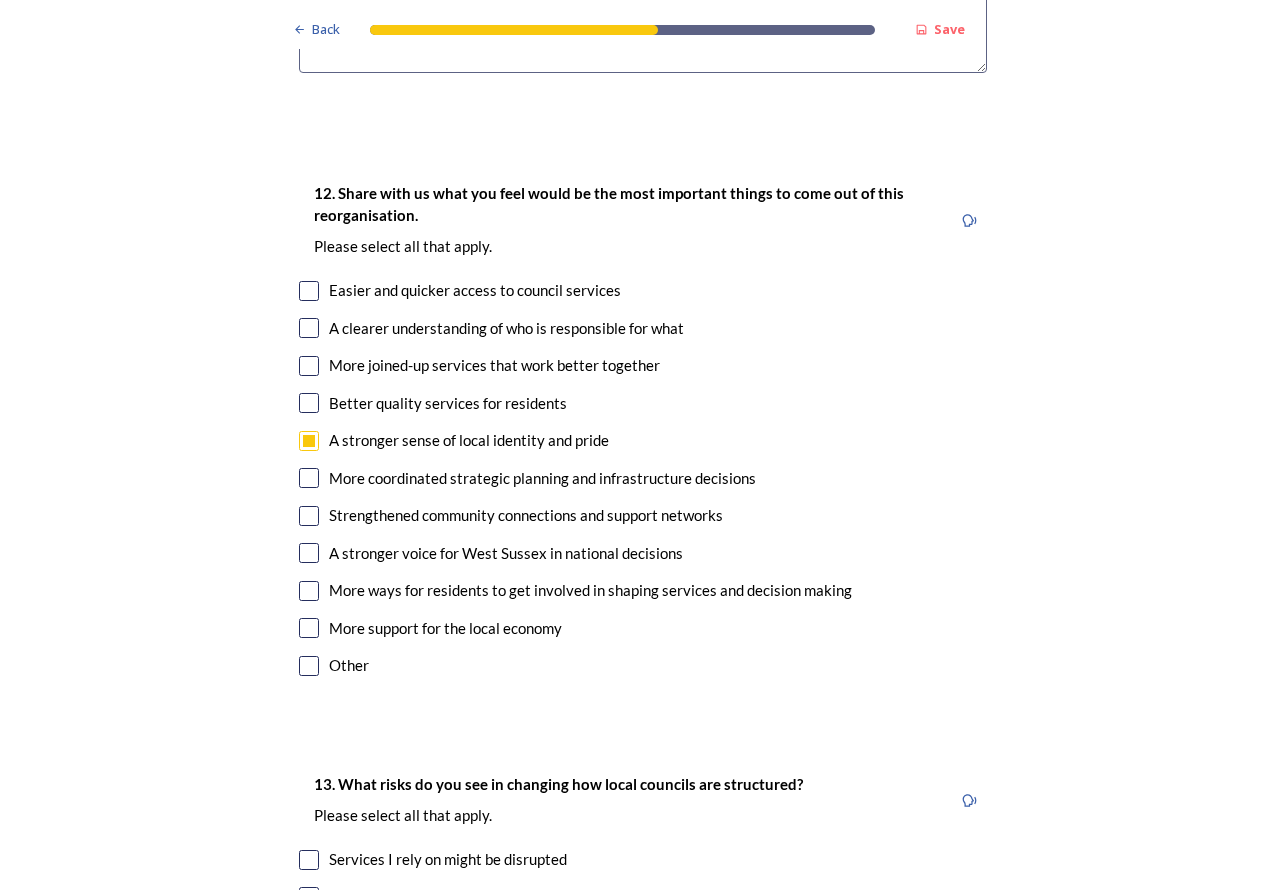 click at bounding box center [309, 441] 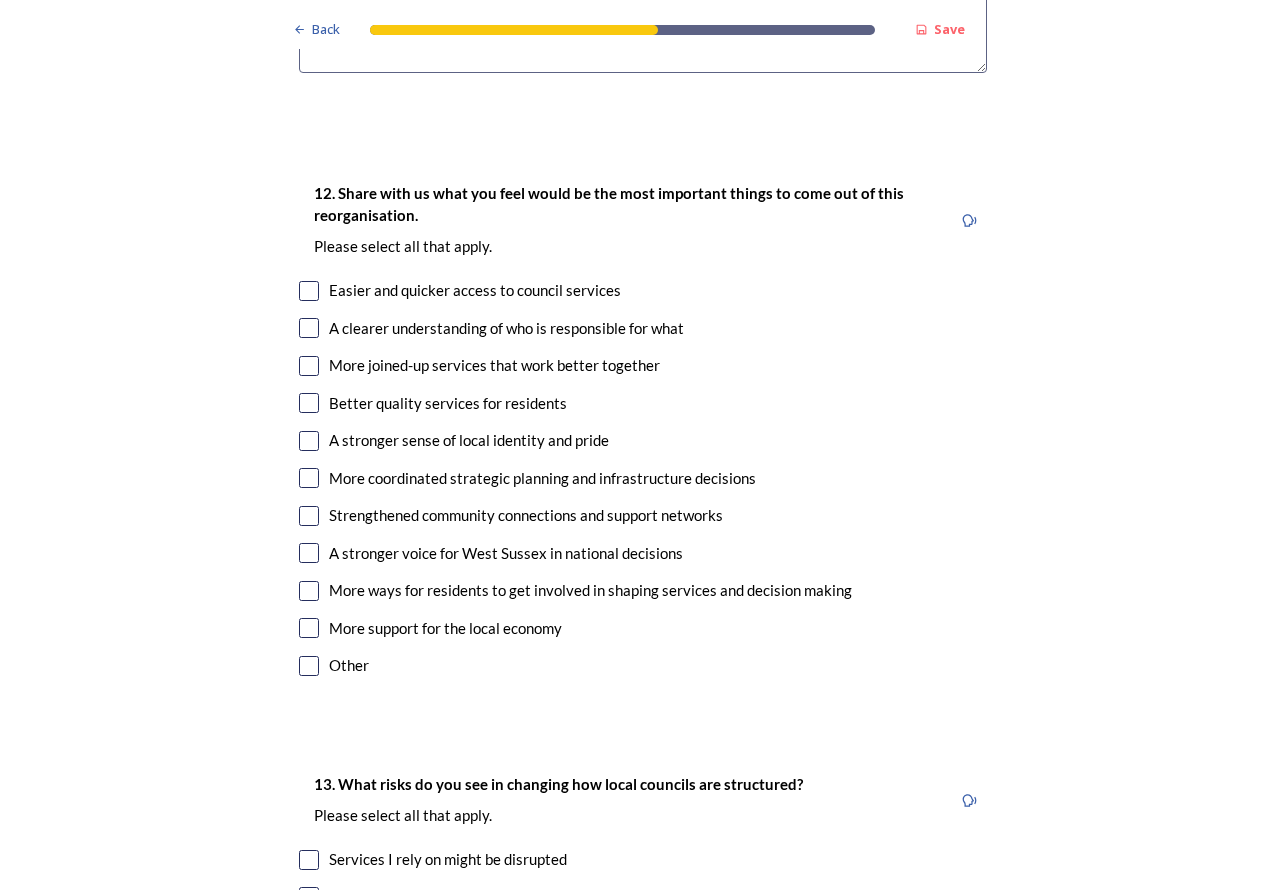click at bounding box center [309, 328] 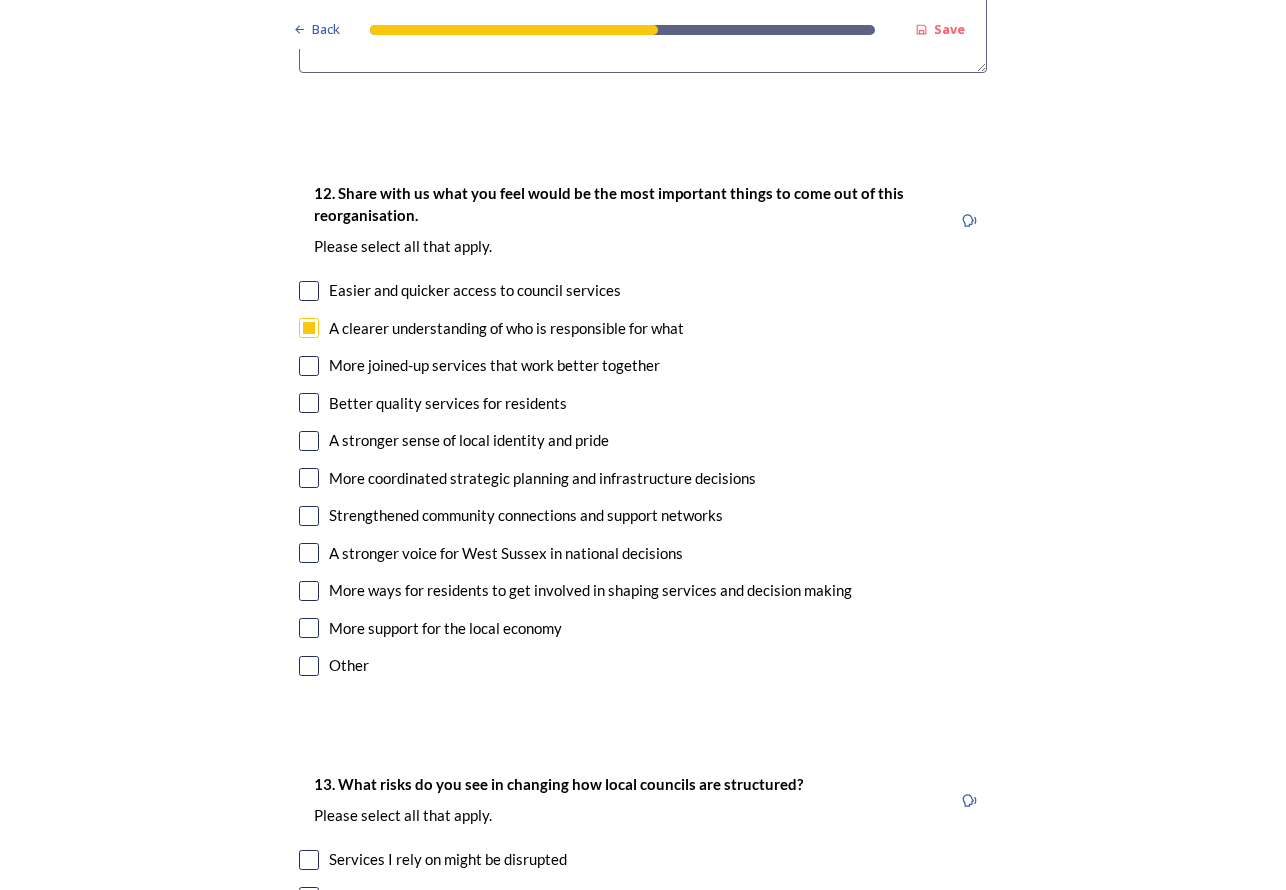 drag, startPoint x: 297, startPoint y: 286, endPoint x: 338, endPoint y: 334, distance: 63.126858 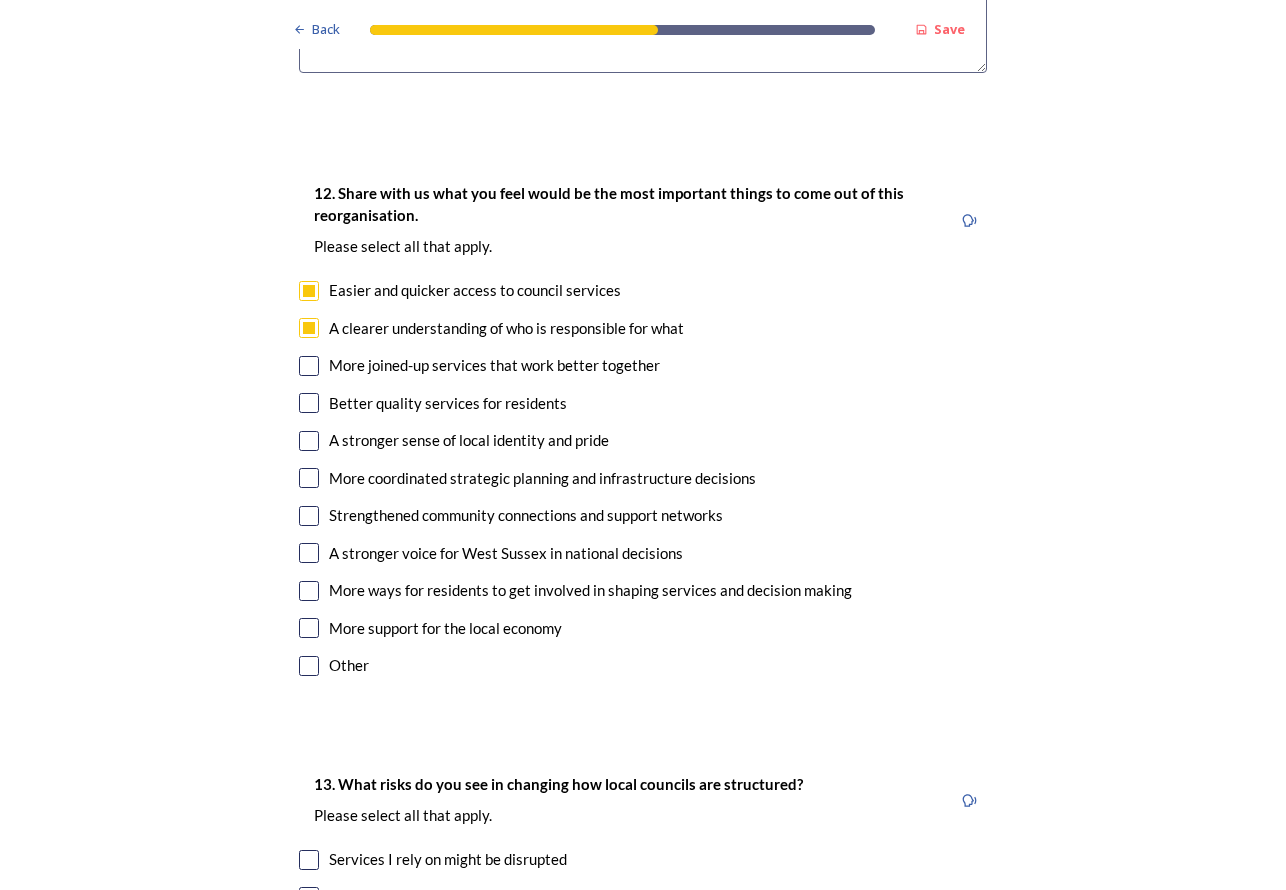 click at bounding box center [309, 403] 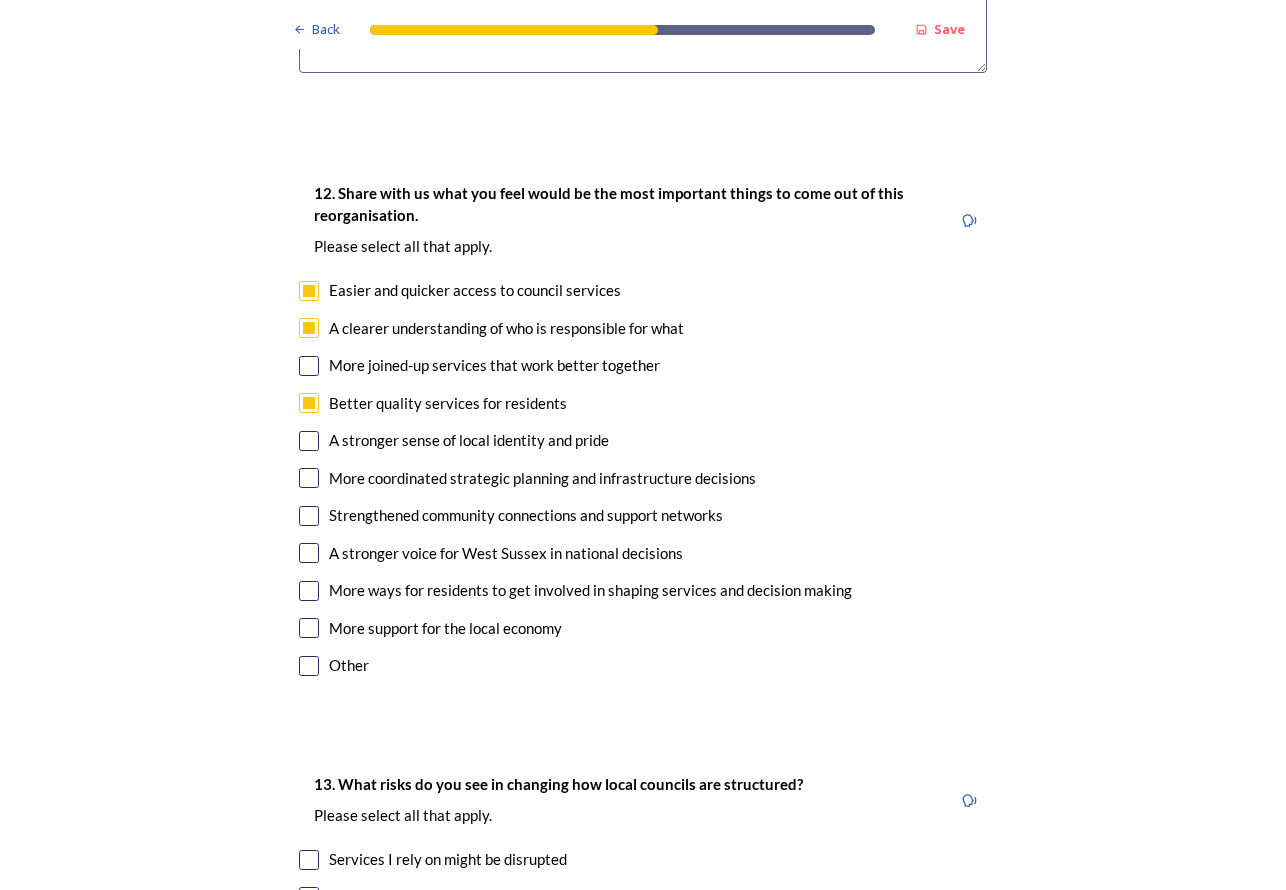 click at bounding box center [309, 441] 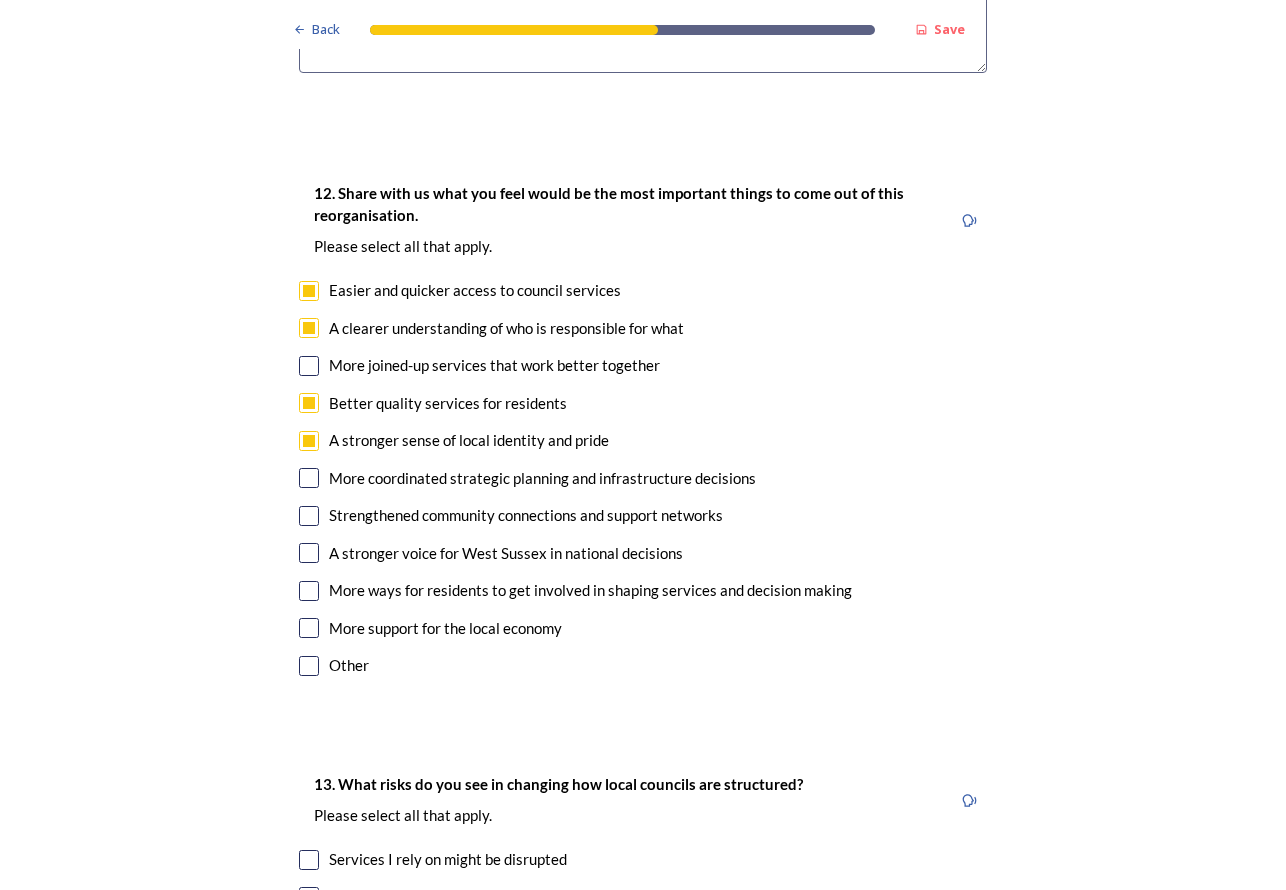 click at bounding box center [309, 478] 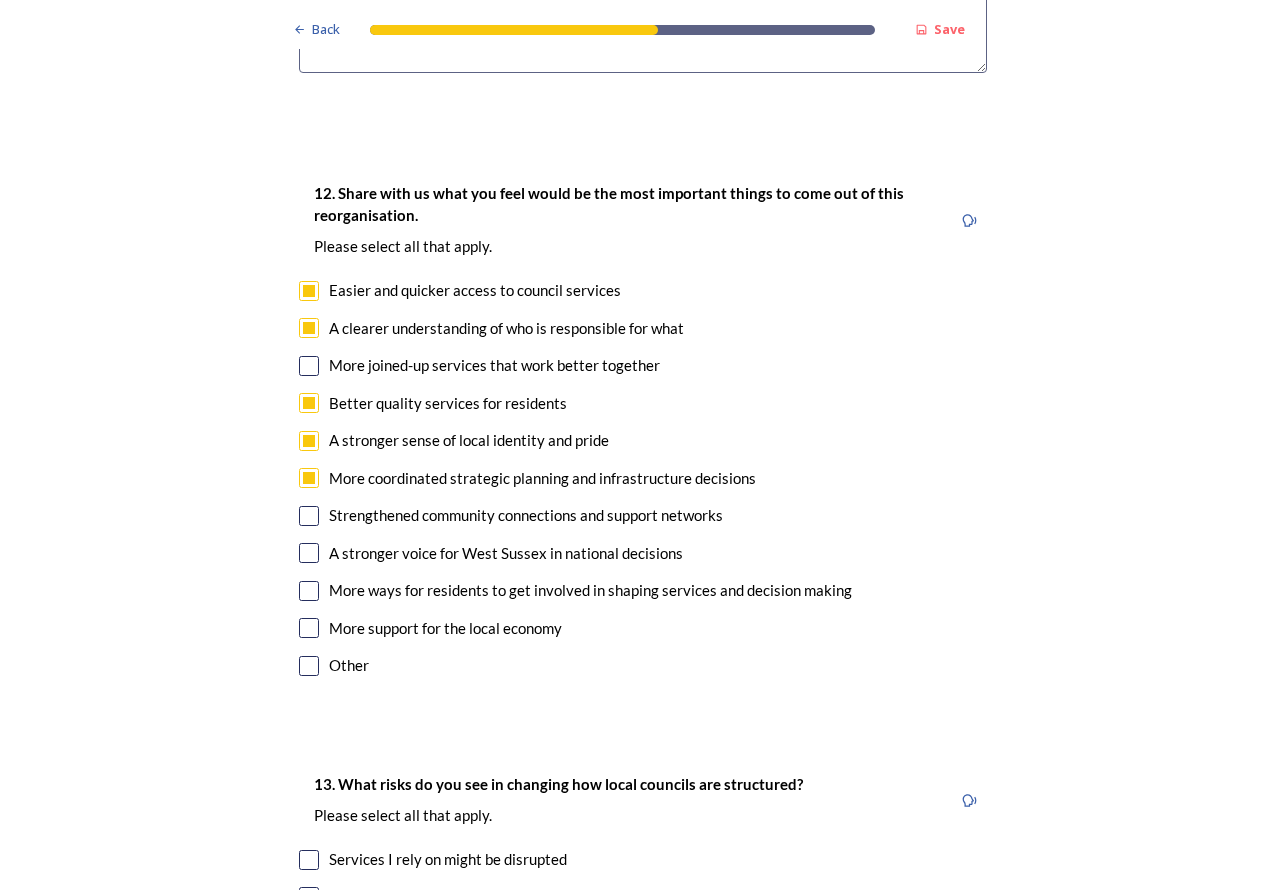 click at bounding box center [309, 516] 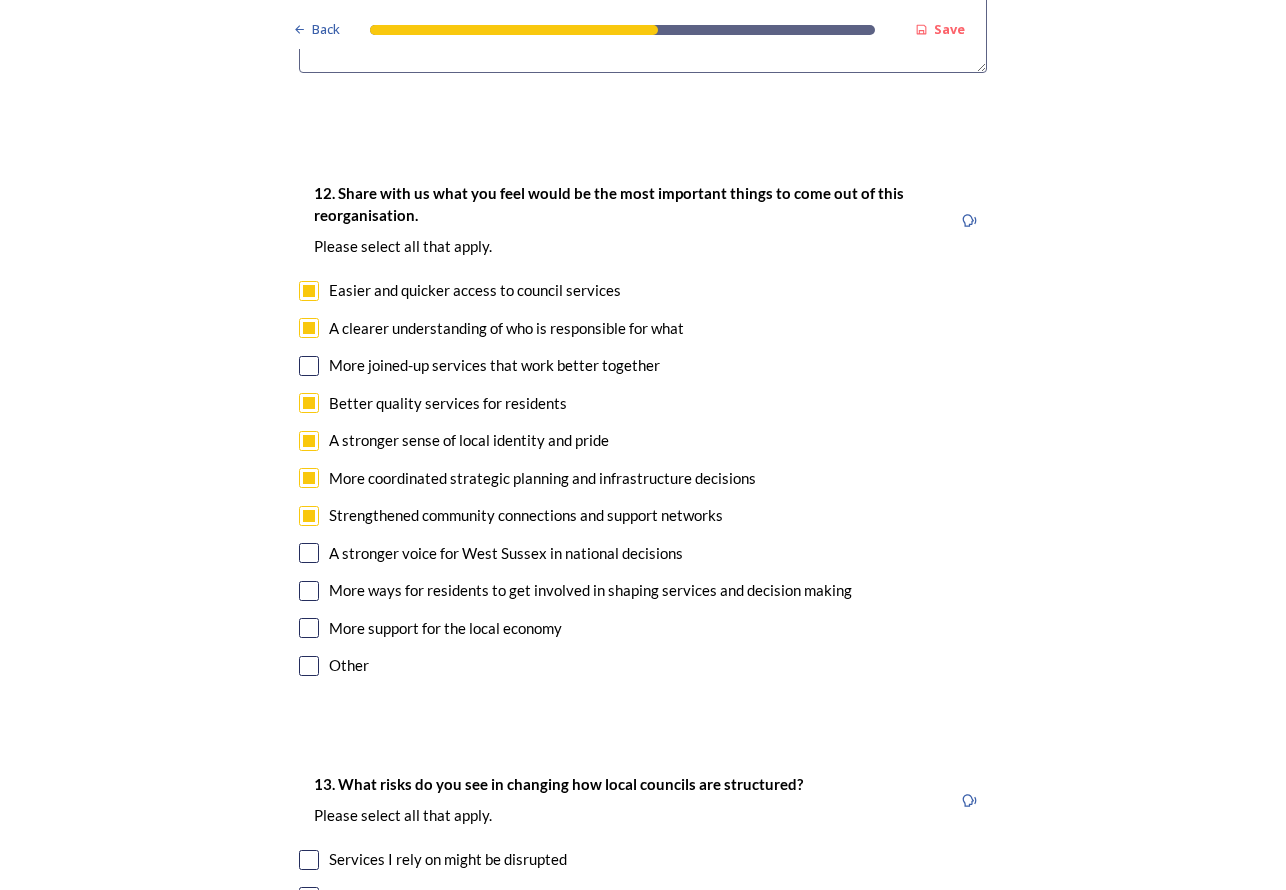 click at bounding box center [309, 553] 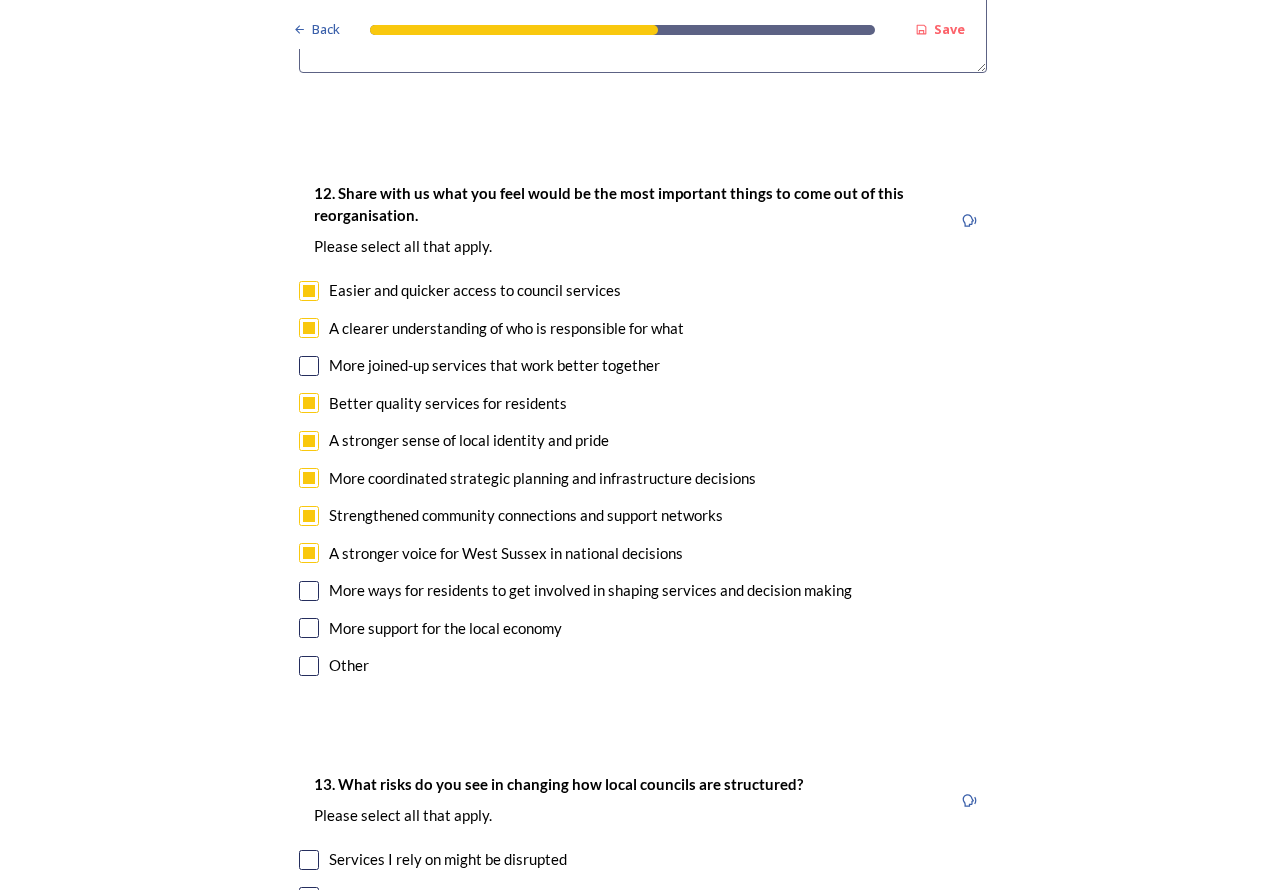 click at bounding box center (309, 591) 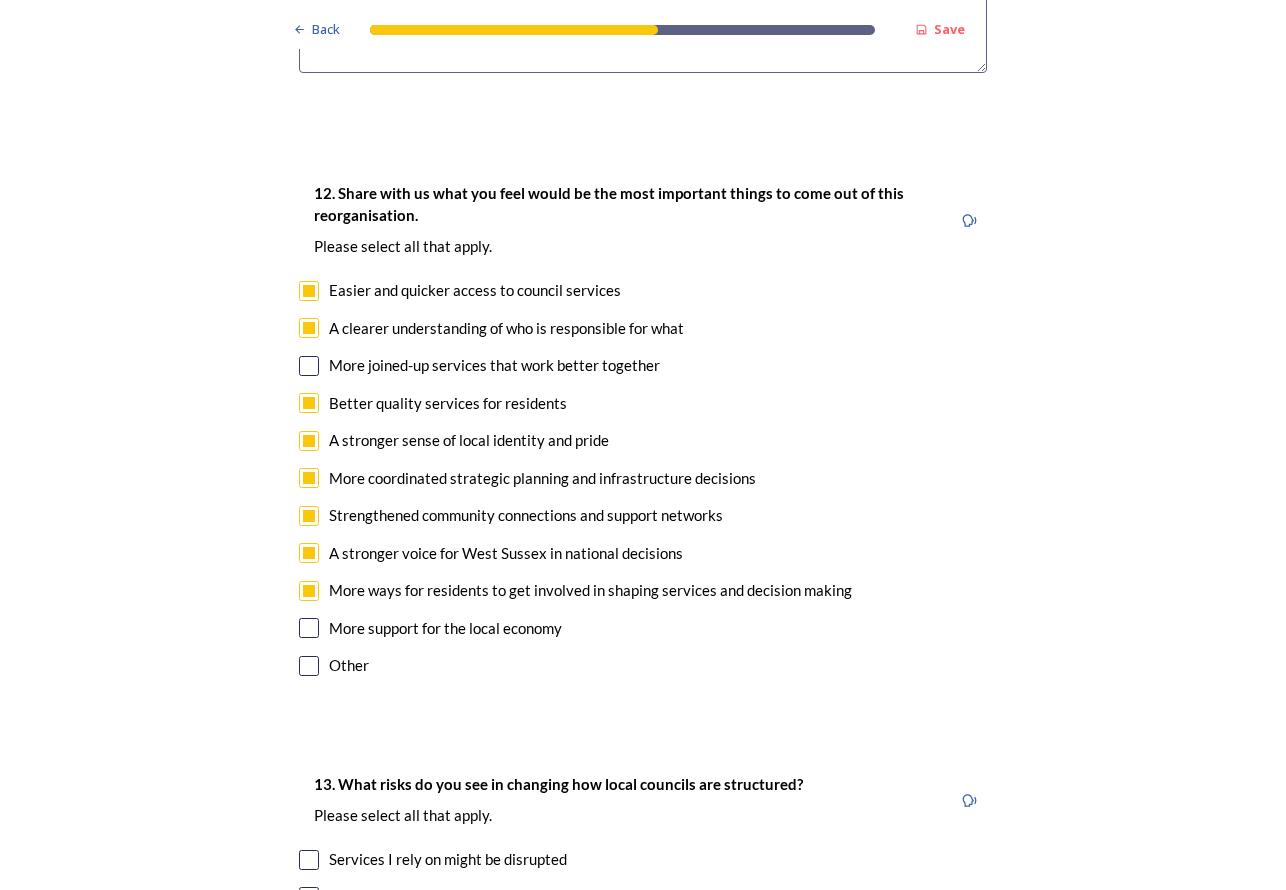 click at bounding box center (309, 628) 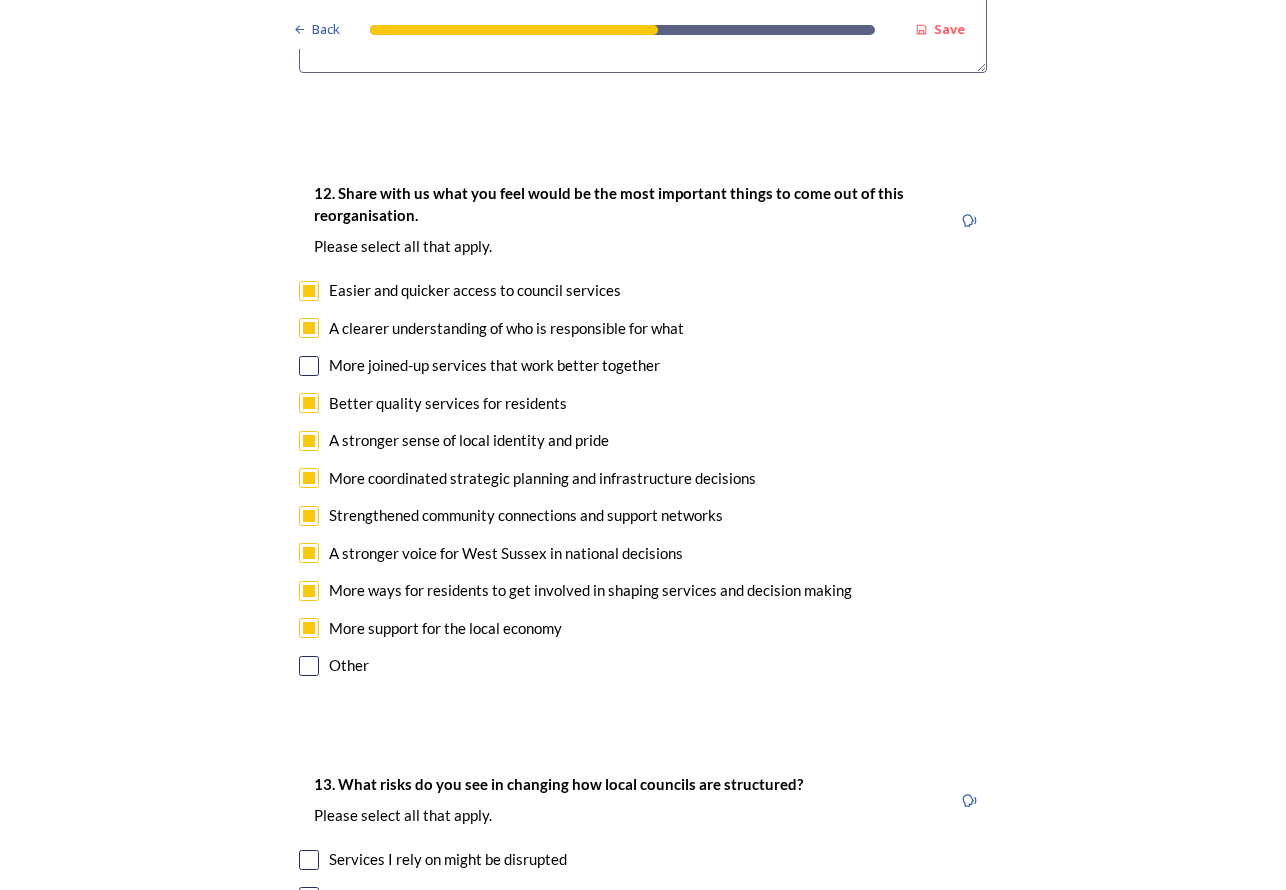 click at bounding box center (309, 366) 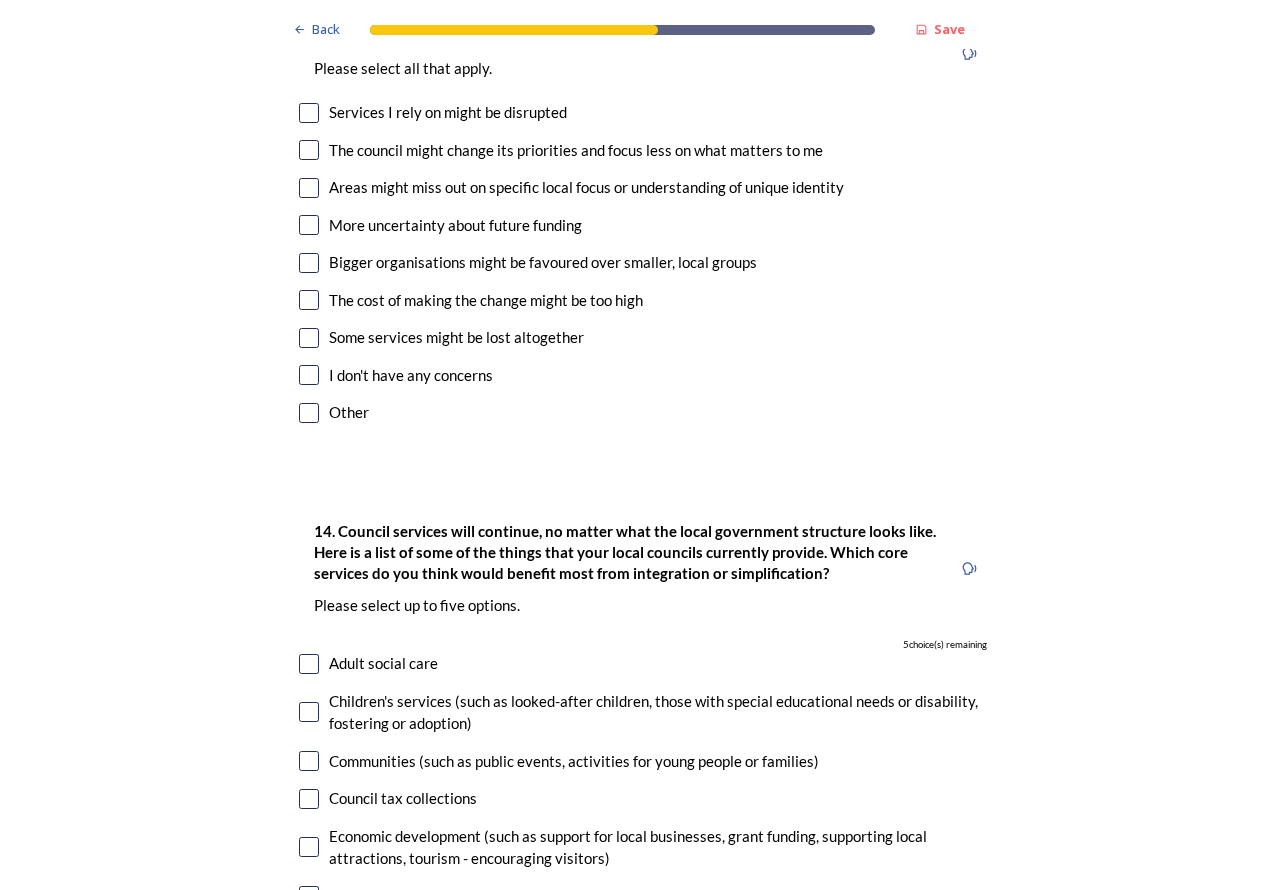 scroll, scrollTop: 4200, scrollLeft: 0, axis: vertical 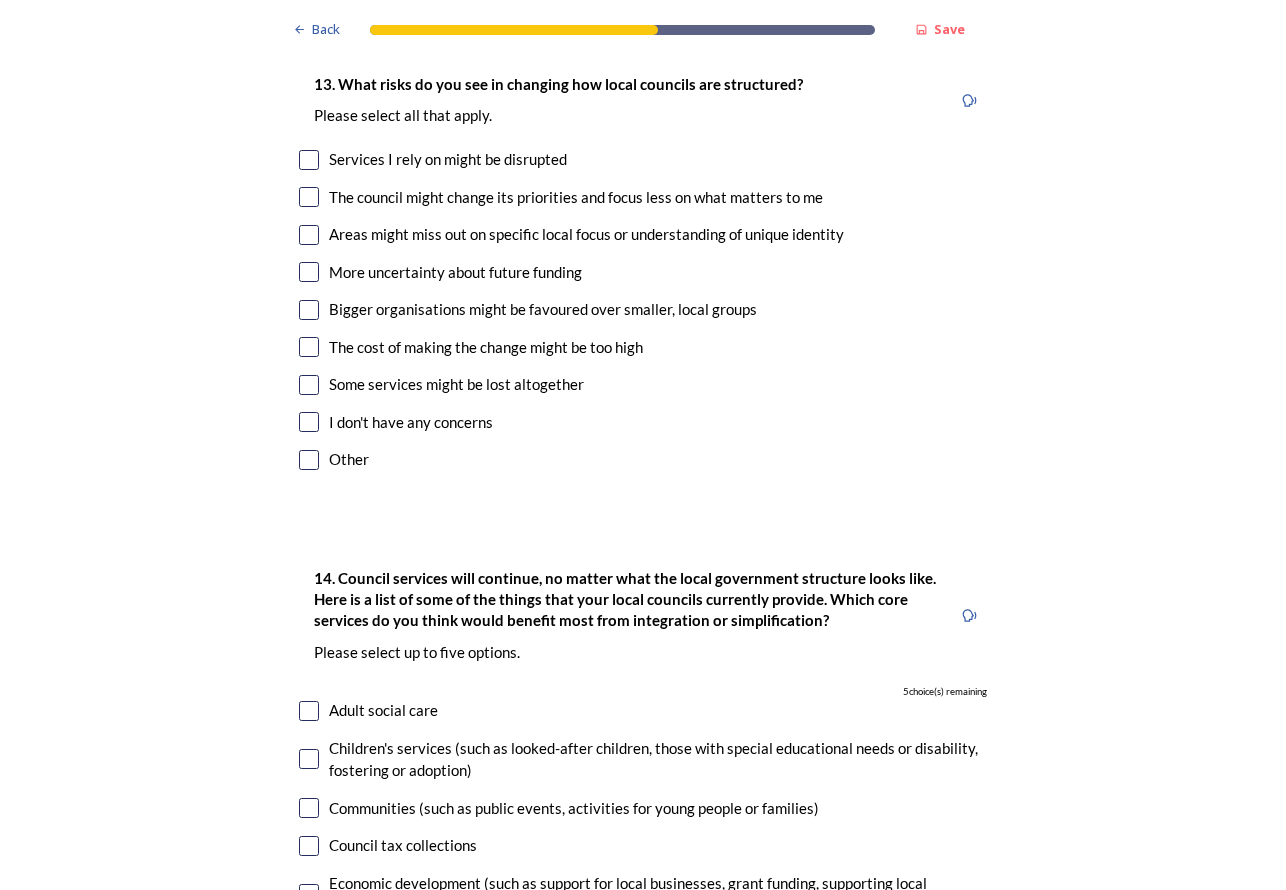 click at bounding box center [309, 347] 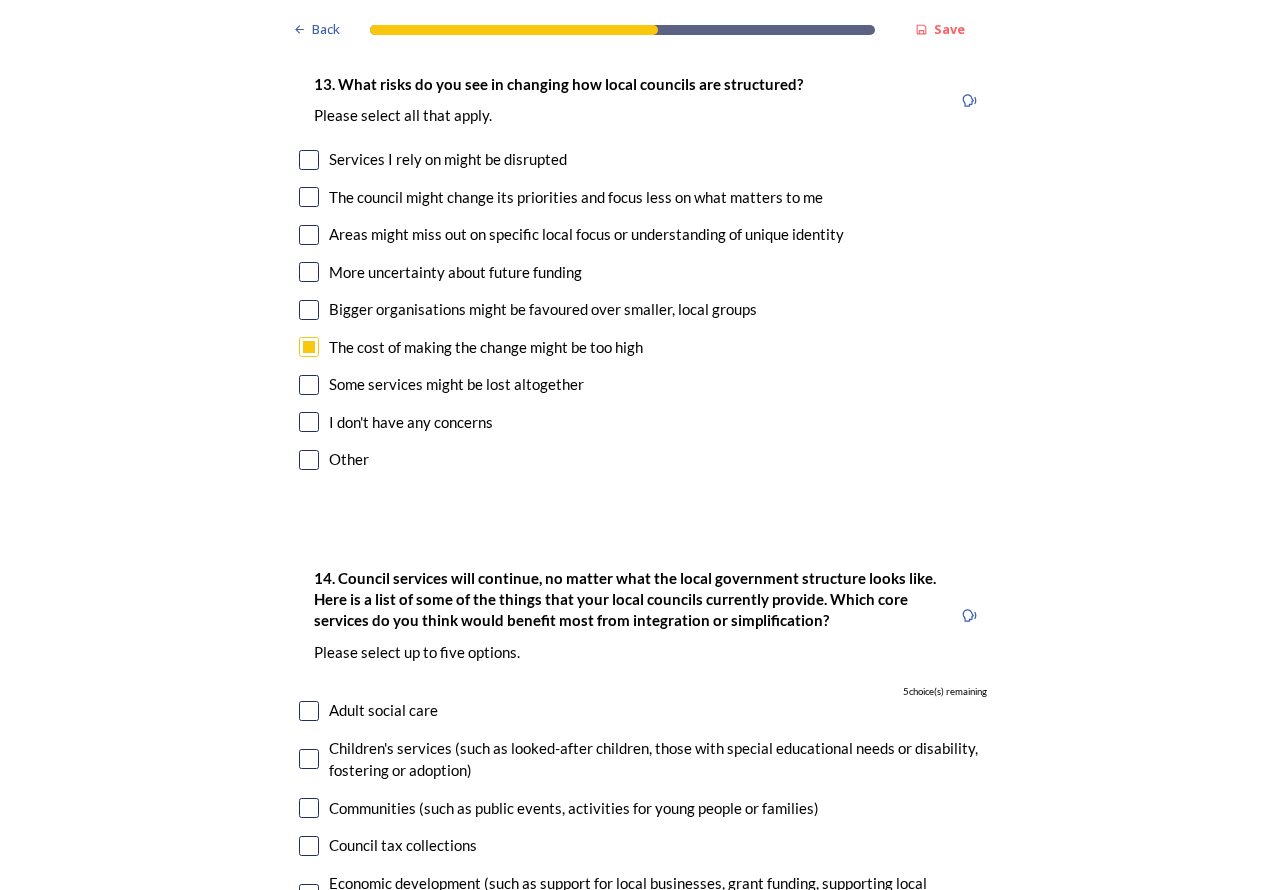 click at bounding box center [309, 385] 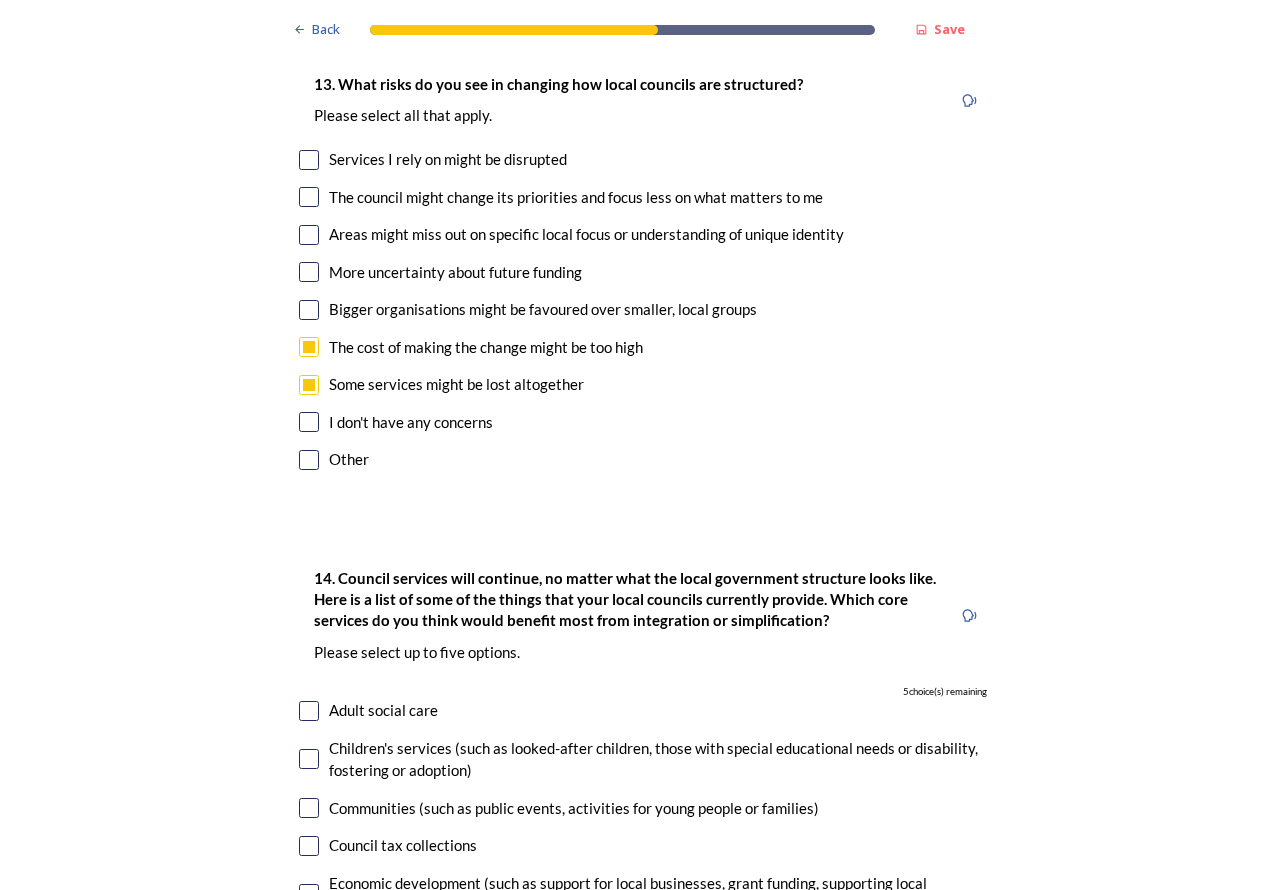 click at bounding box center [309, 197] 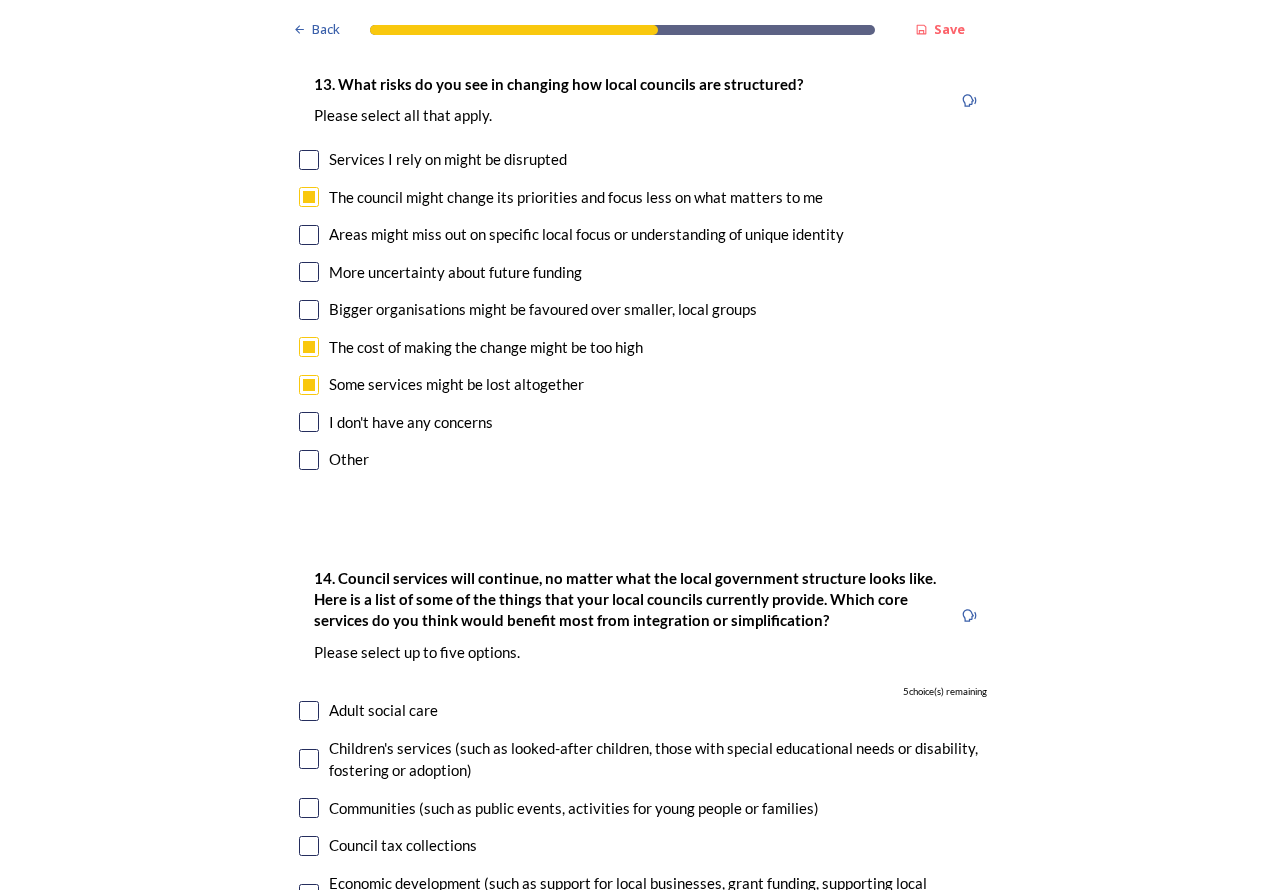 click at bounding box center [309, 235] 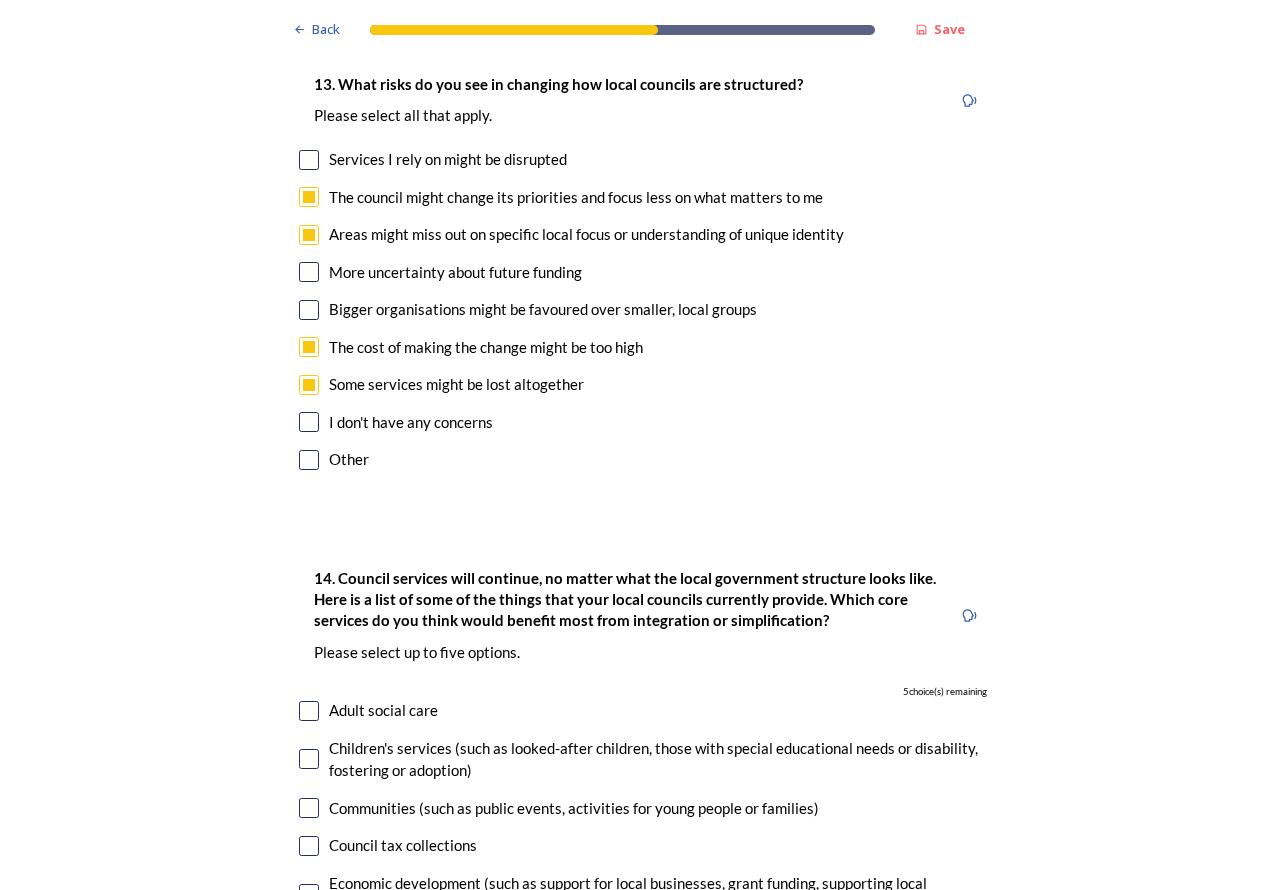 click at bounding box center [309, 272] 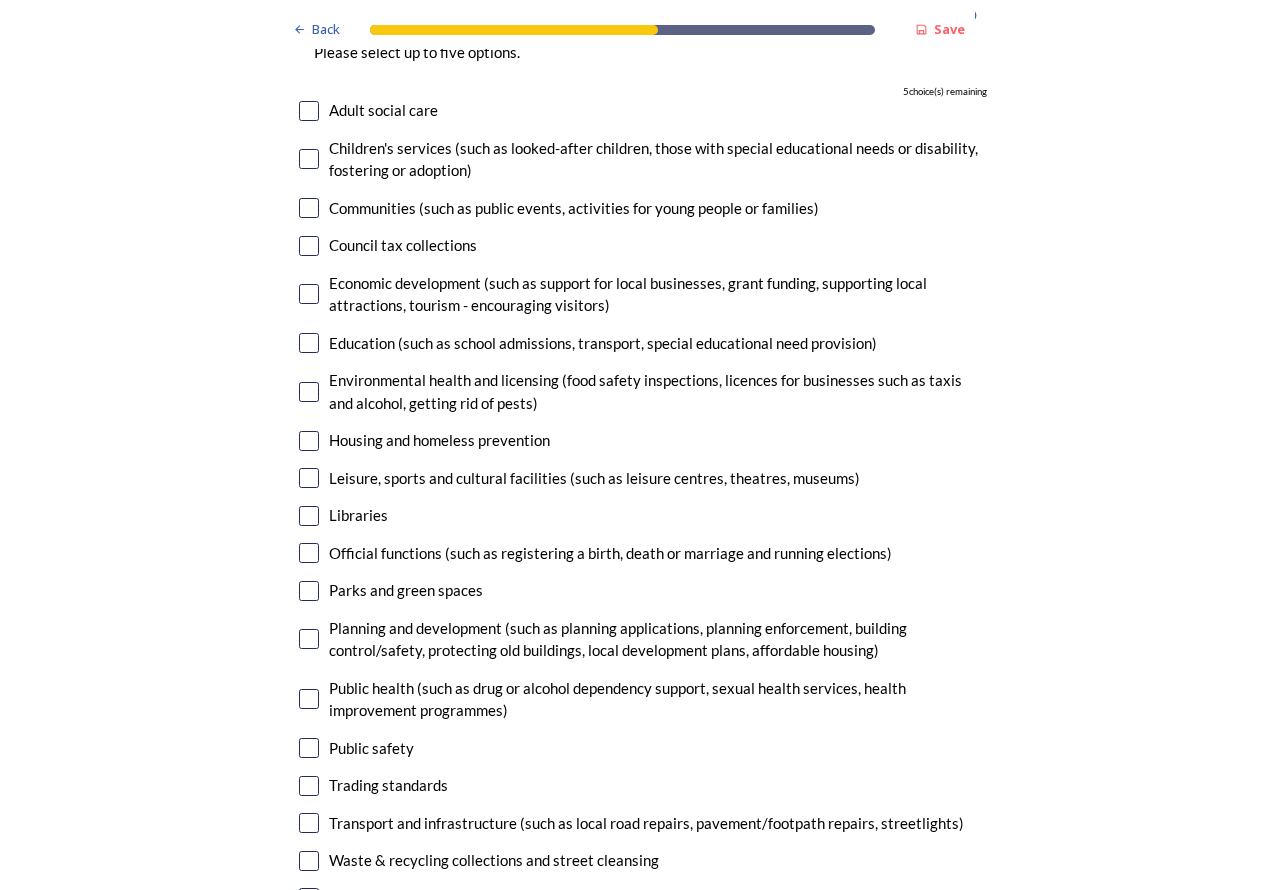 scroll, scrollTop: 4900, scrollLeft: 0, axis: vertical 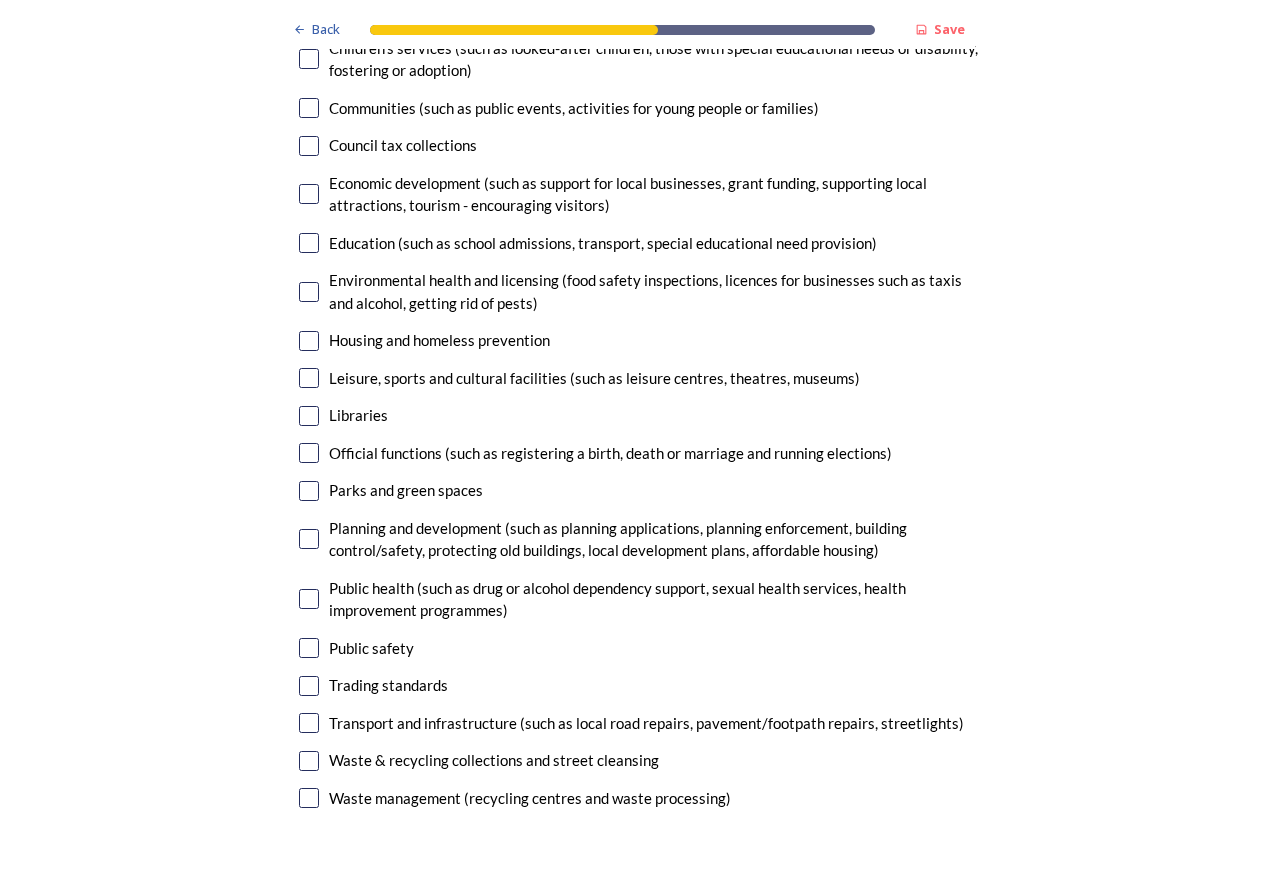 drag, startPoint x: 295, startPoint y: 649, endPoint x: 679, endPoint y: 644, distance: 384.03256 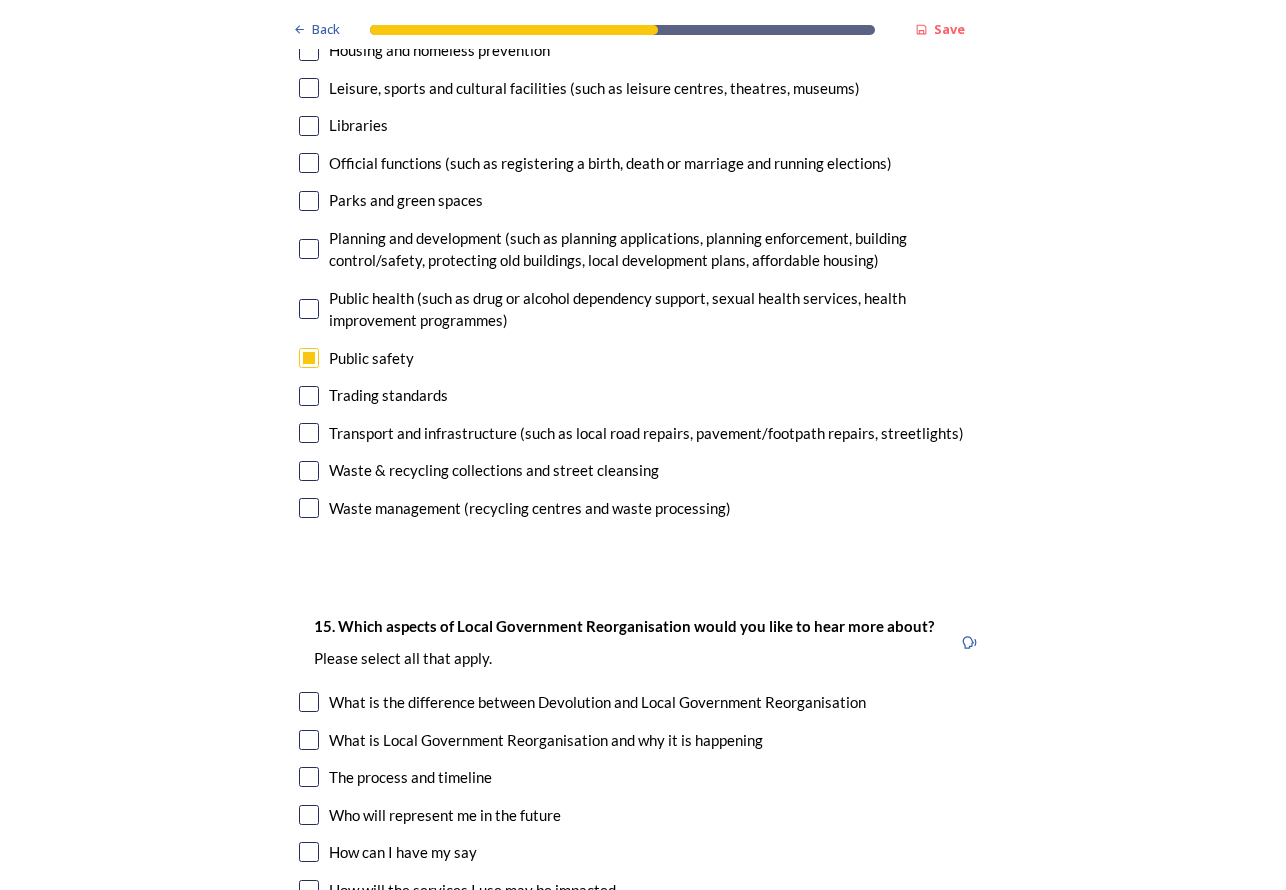 scroll, scrollTop: 5200, scrollLeft: 0, axis: vertical 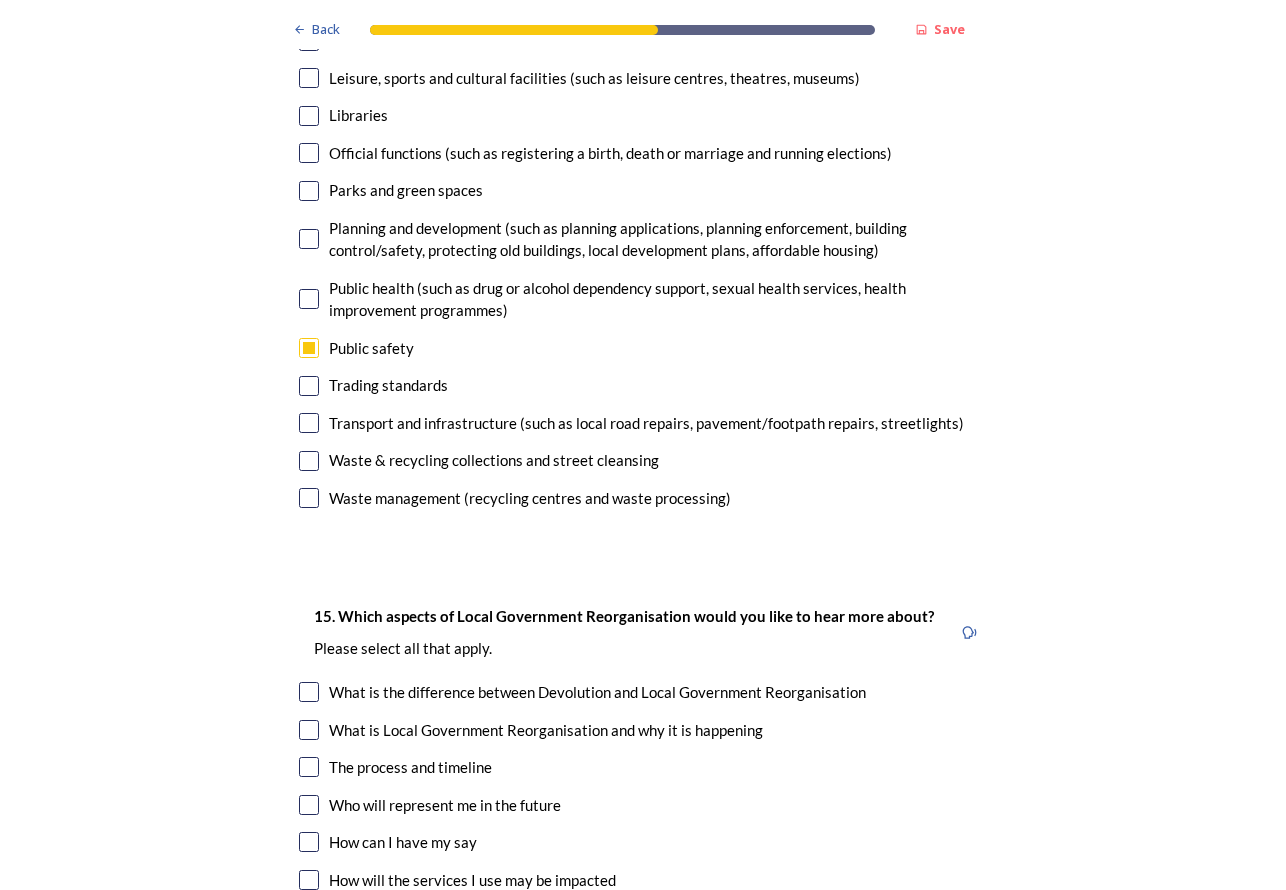 click at bounding box center (309, 423) 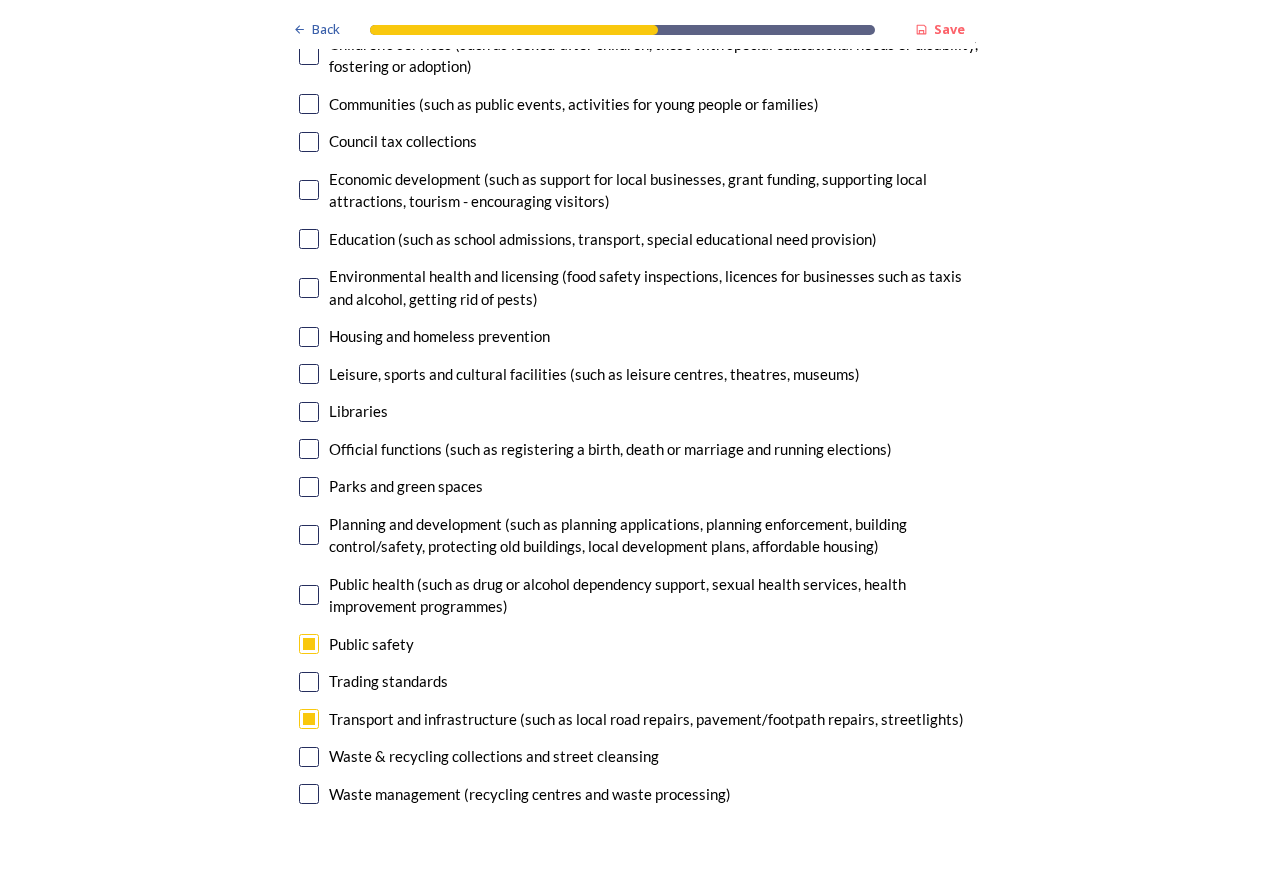 scroll, scrollTop: 4900, scrollLeft: 0, axis: vertical 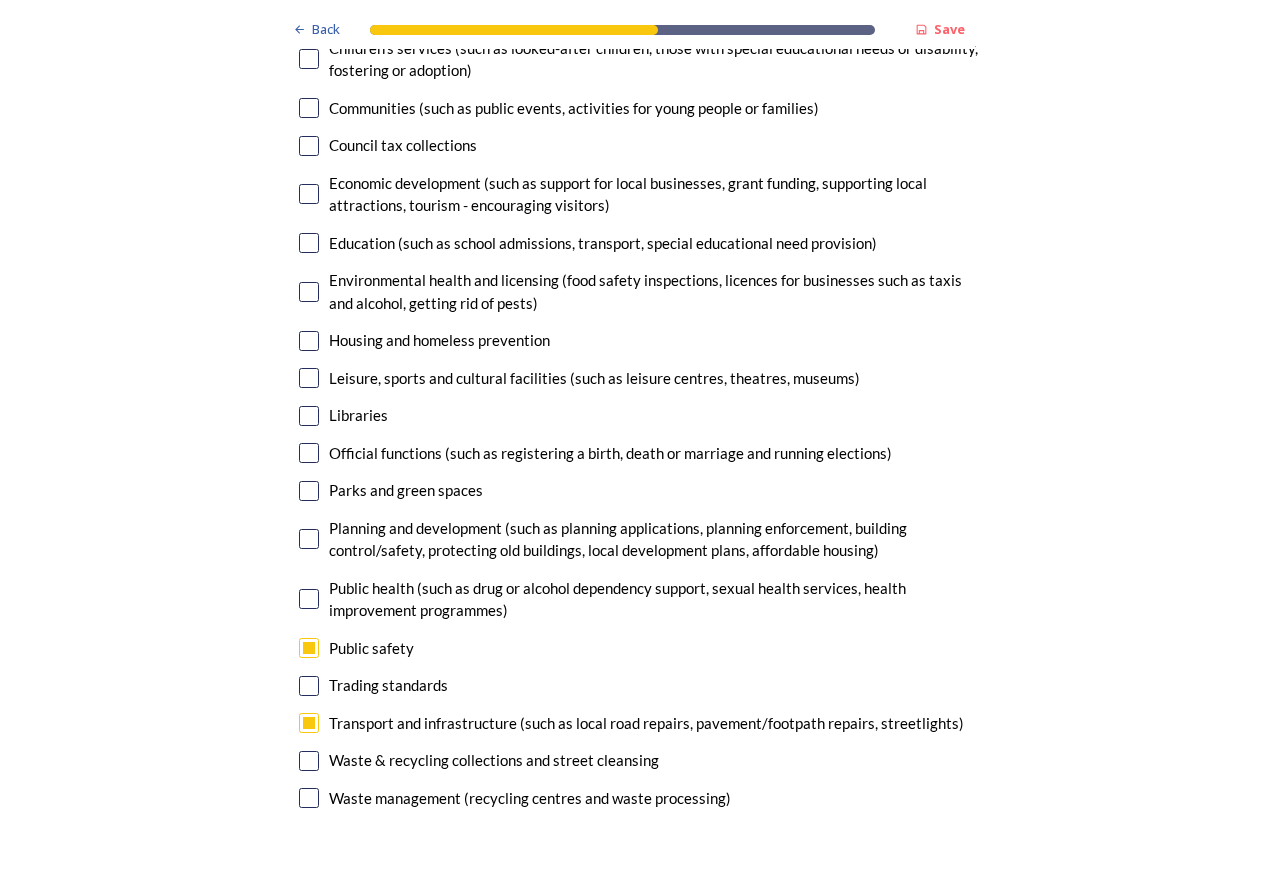 click at bounding box center [309, 341] 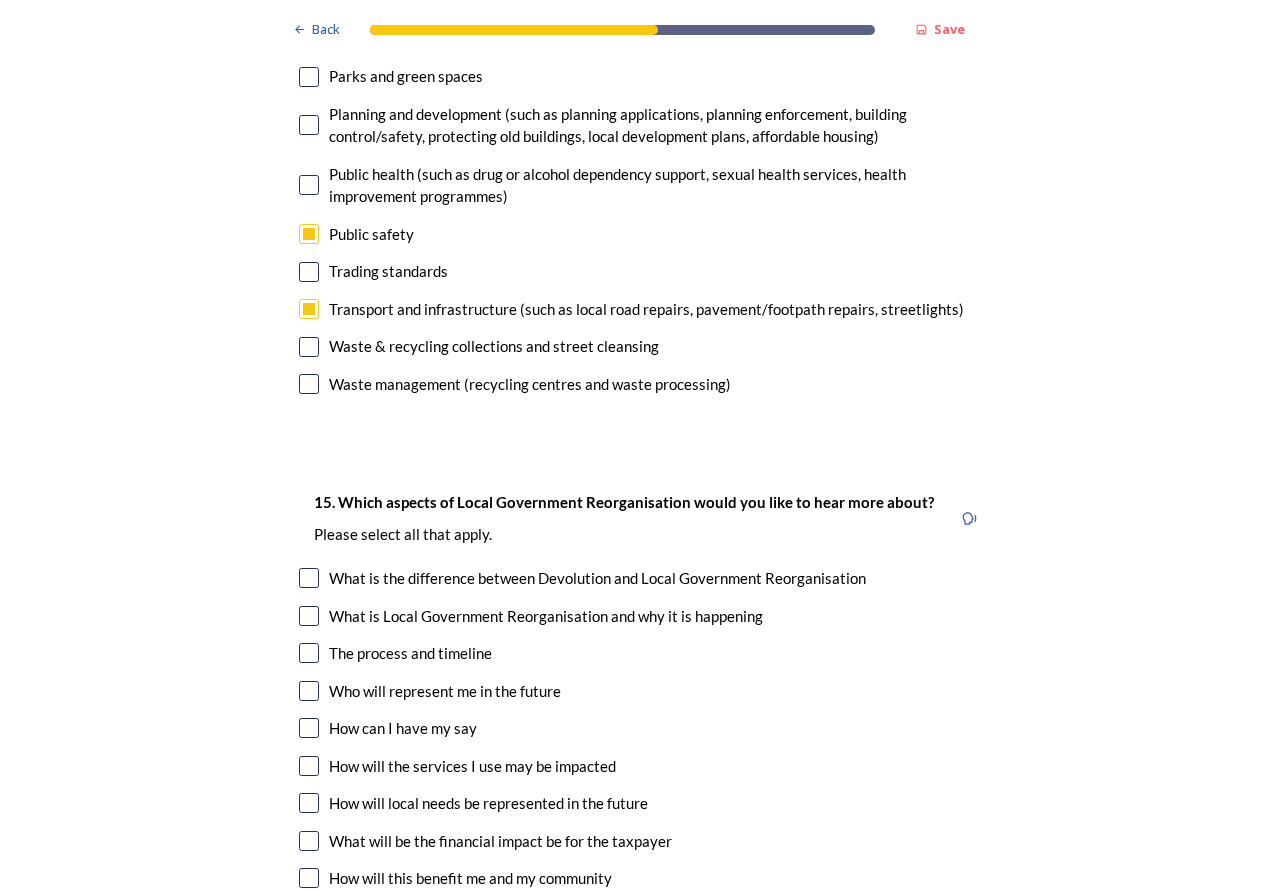scroll, scrollTop: 5500, scrollLeft: 0, axis: vertical 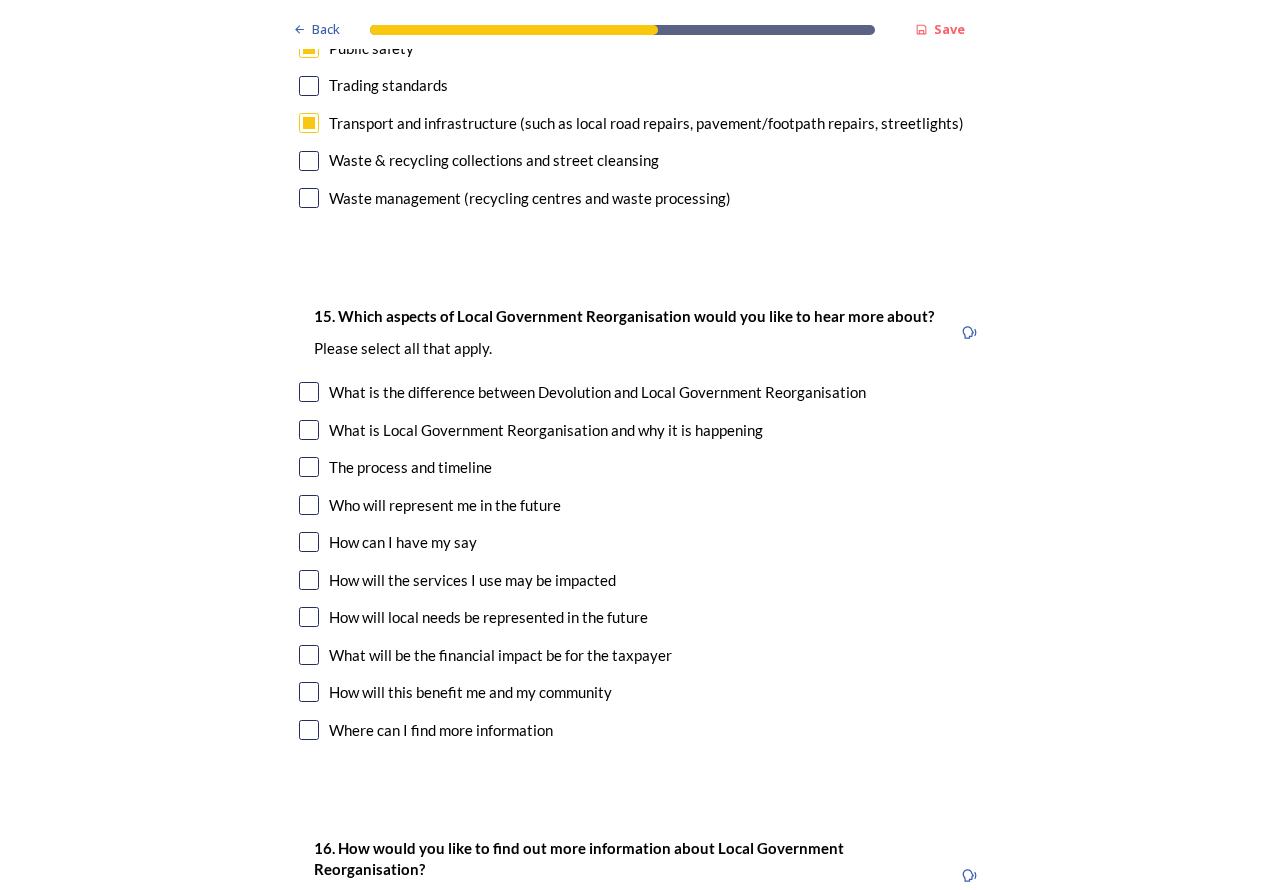click at bounding box center (309, 655) 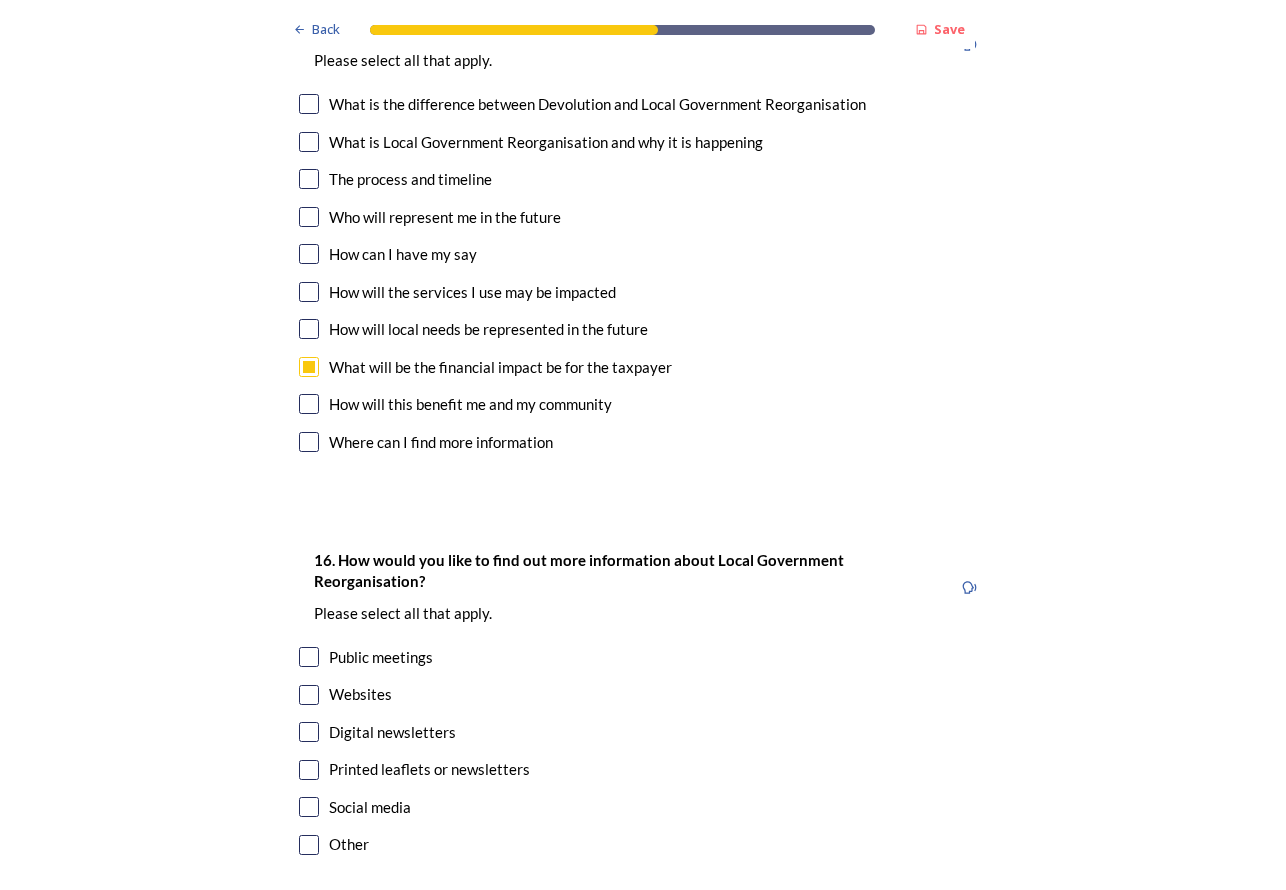 scroll, scrollTop: 5900, scrollLeft: 0, axis: vertical 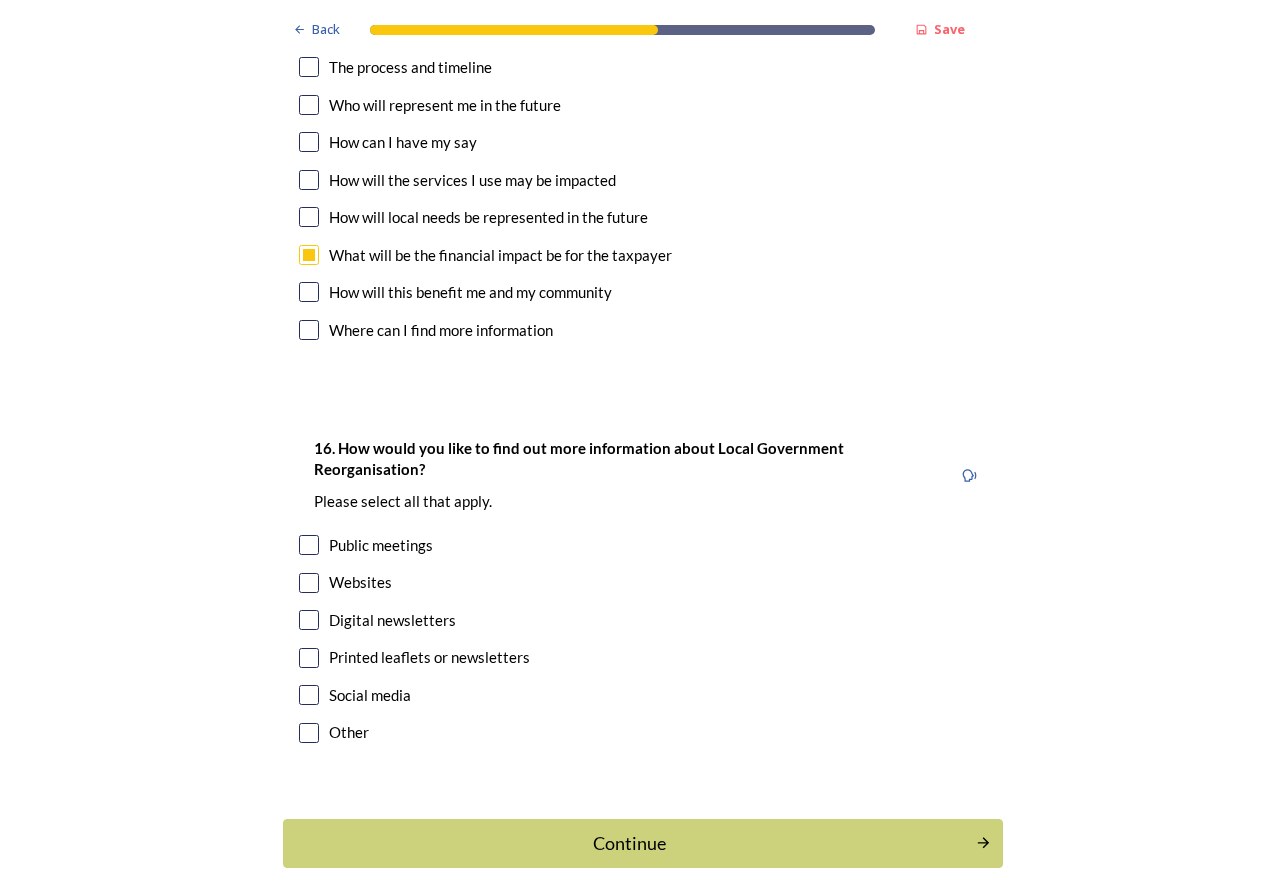 click at bounding box center [309, 545] 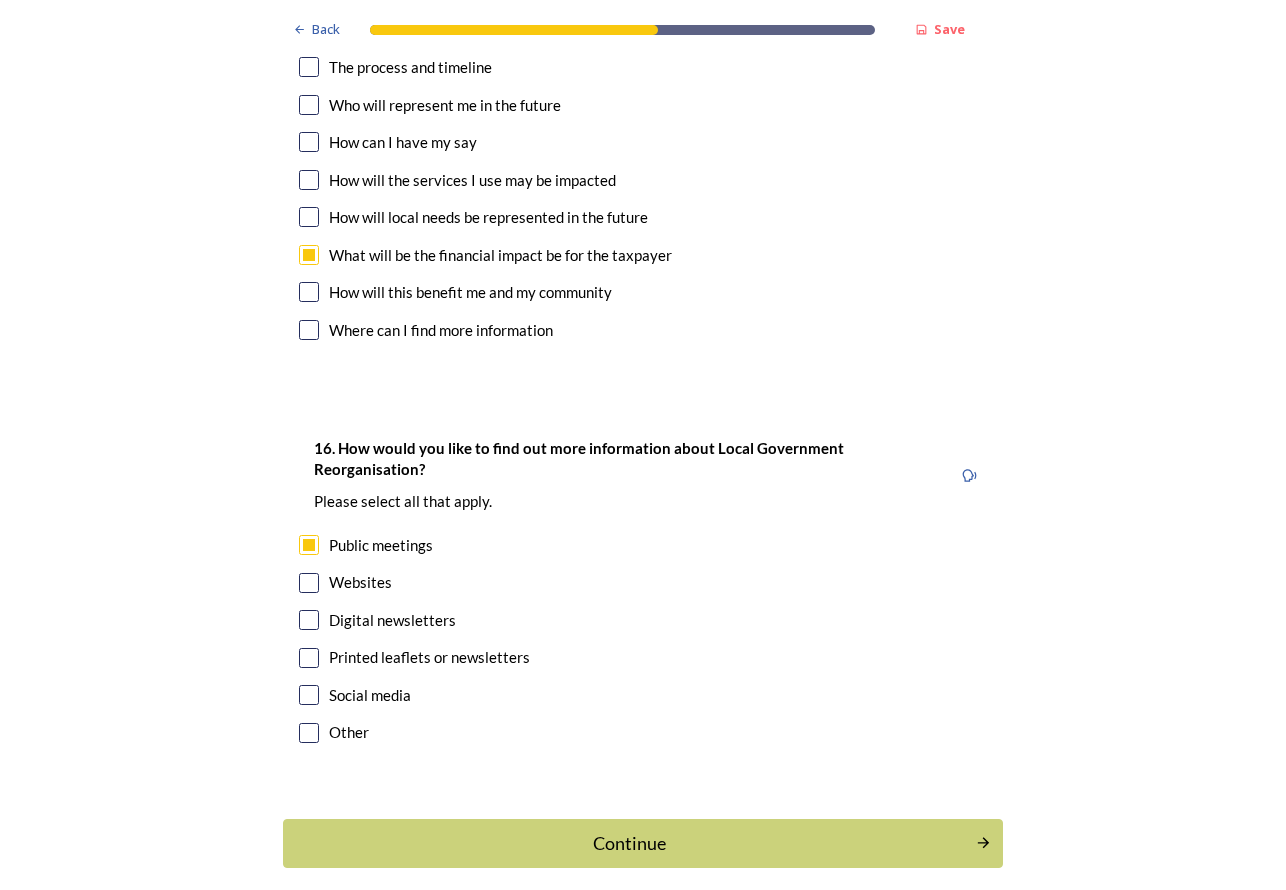 click at bounding box center [309, 695] 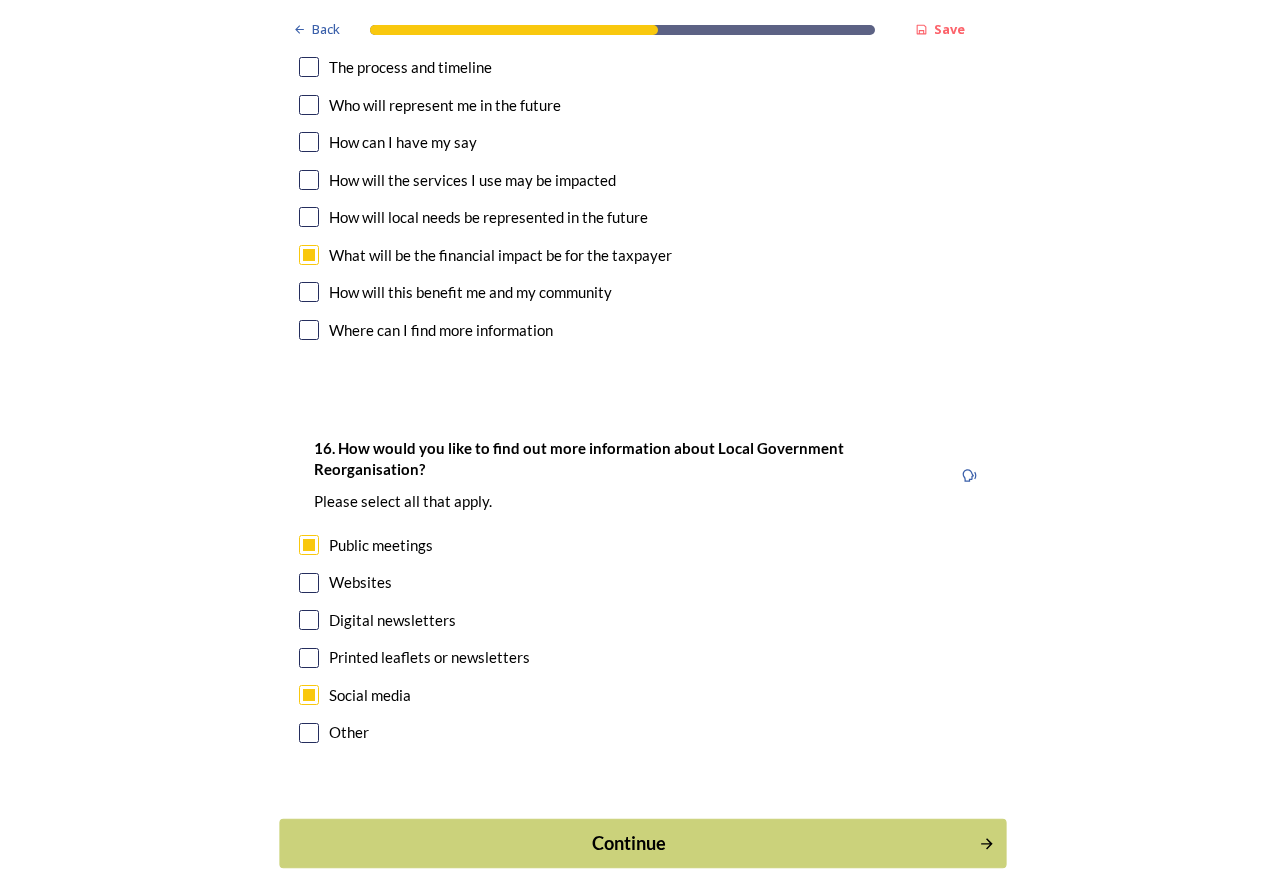 click on "Continue" at bounding box center (629, 843) 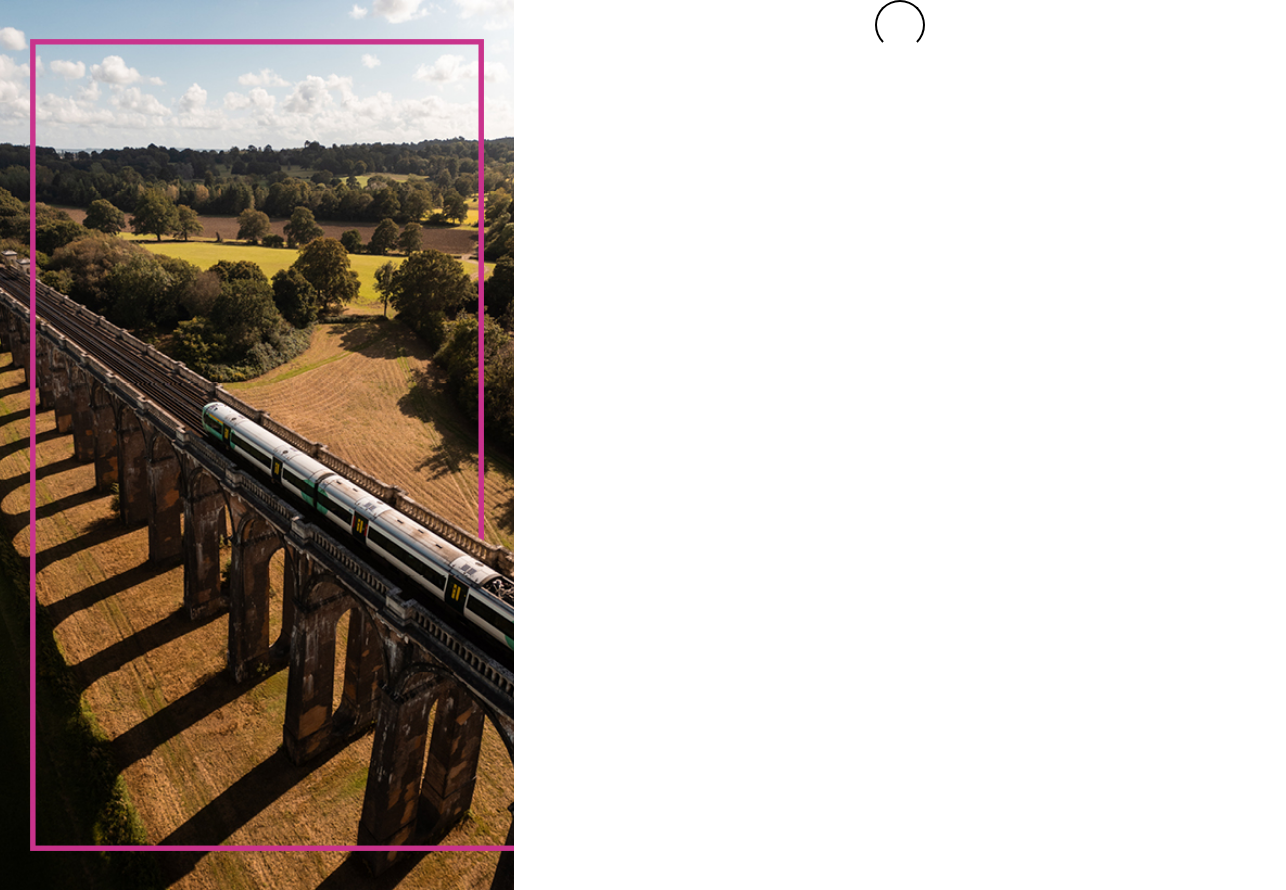 scroll, scrollTop: 0, scrollLeft: 0, axis: both 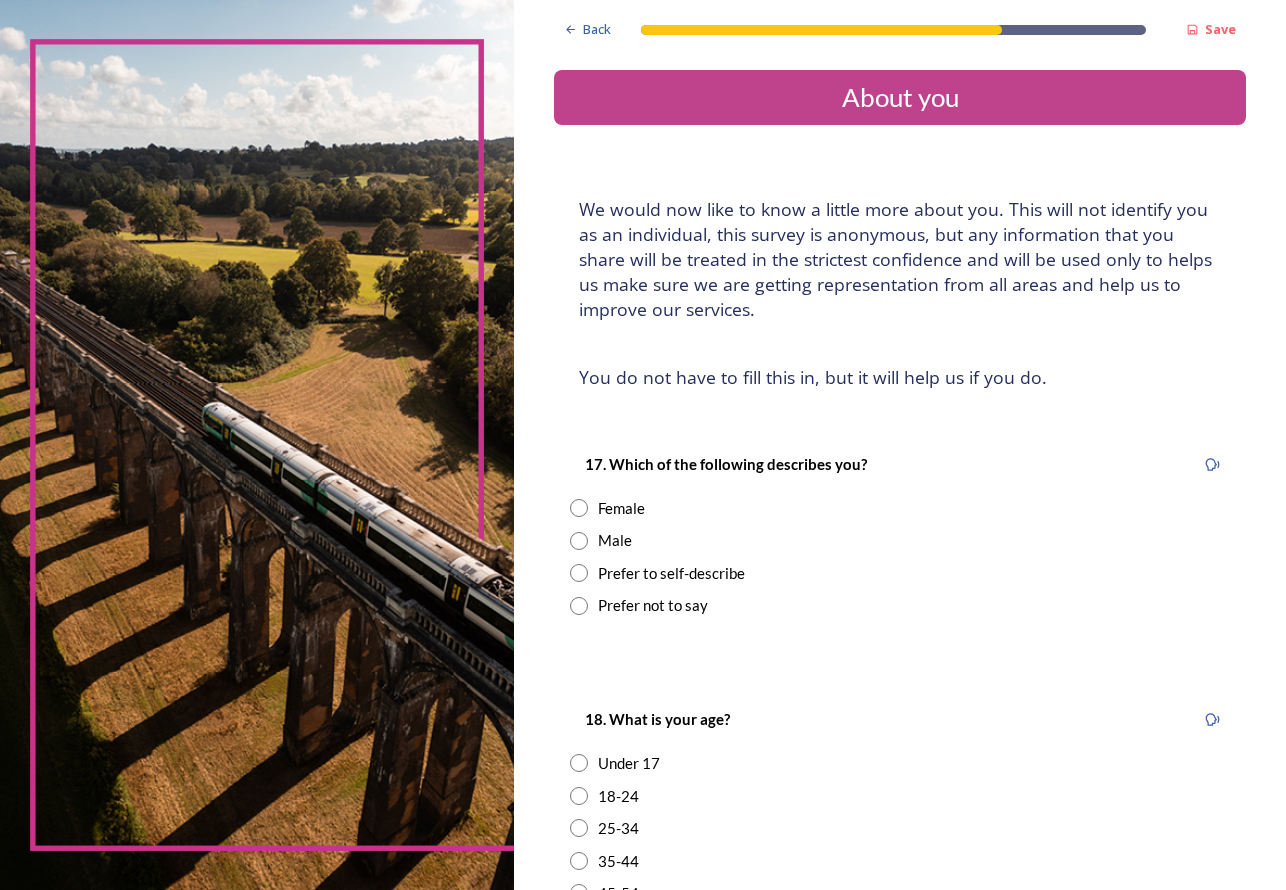 click at bounding box center [579, 508] 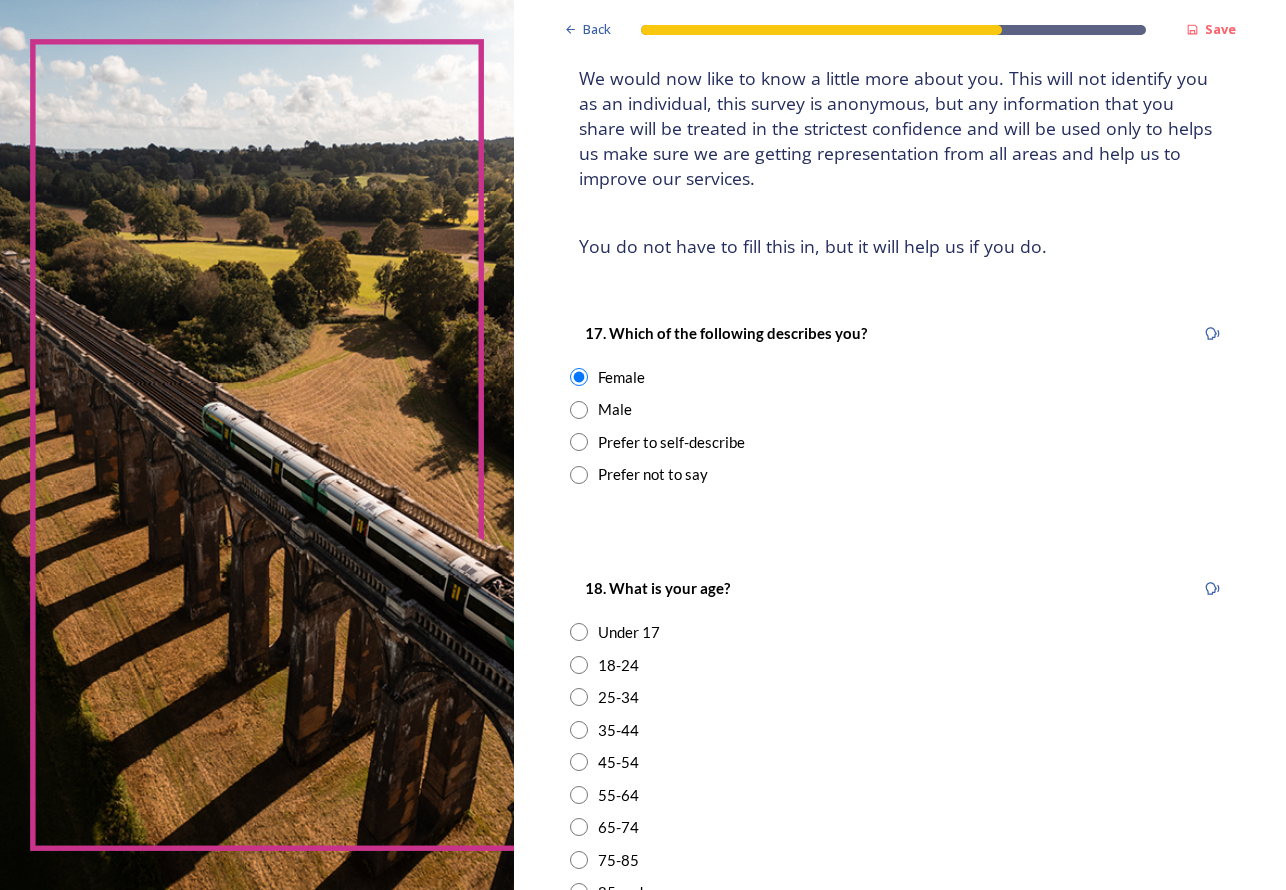 scroll, scrollTop: 400, scrollLeft: 0, axis: vertical 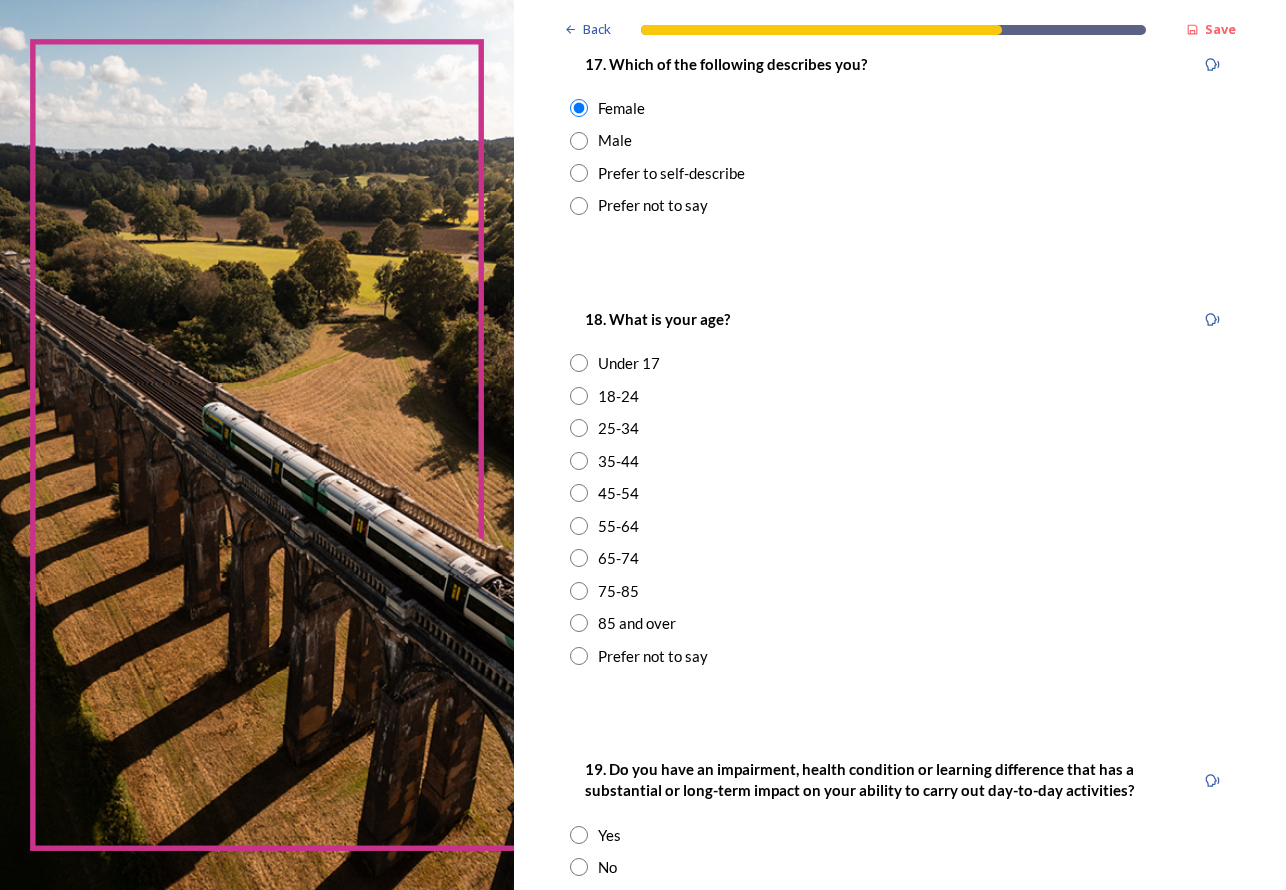 click at bounding box center (579, 526) 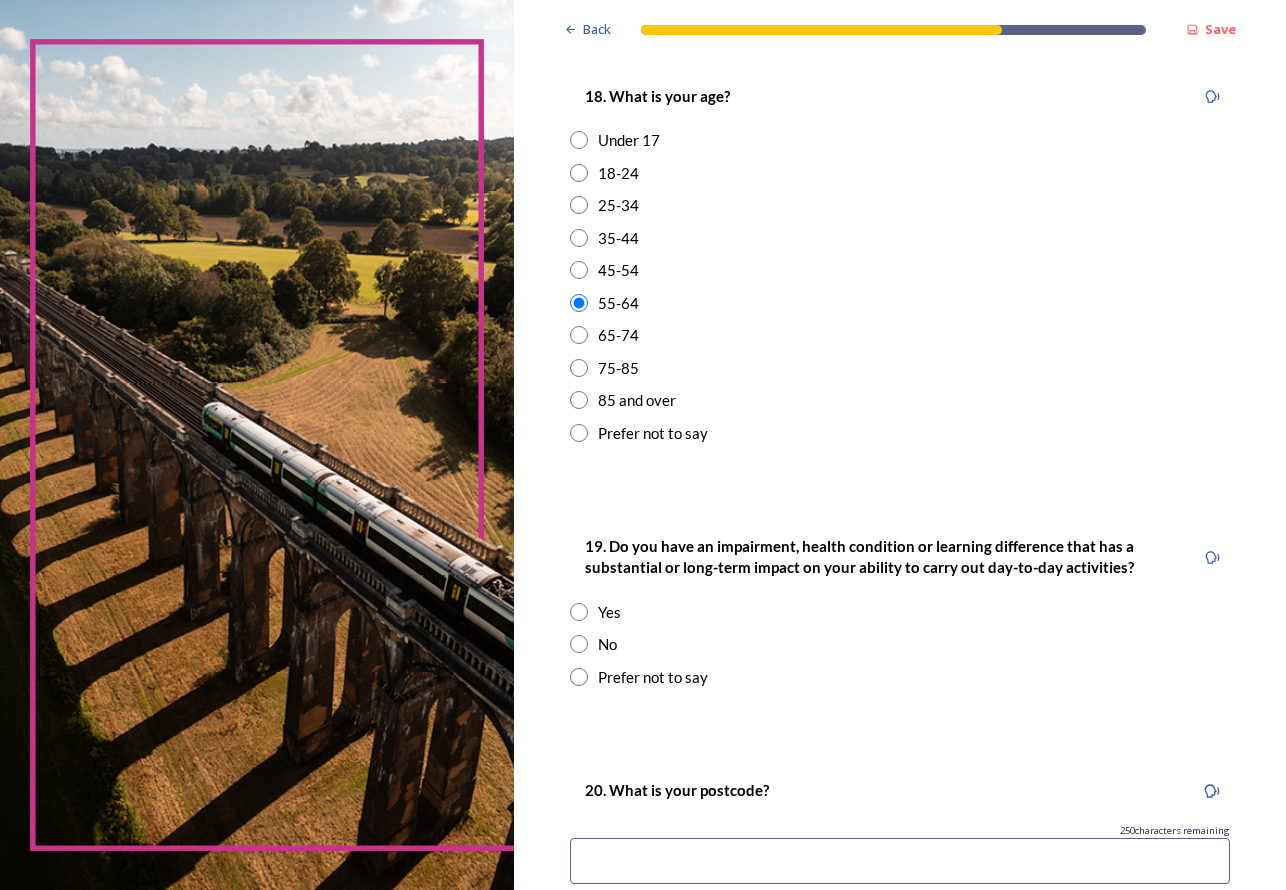 scroll, scrollTop: 865, scrollLeft: 0, axis: vertical 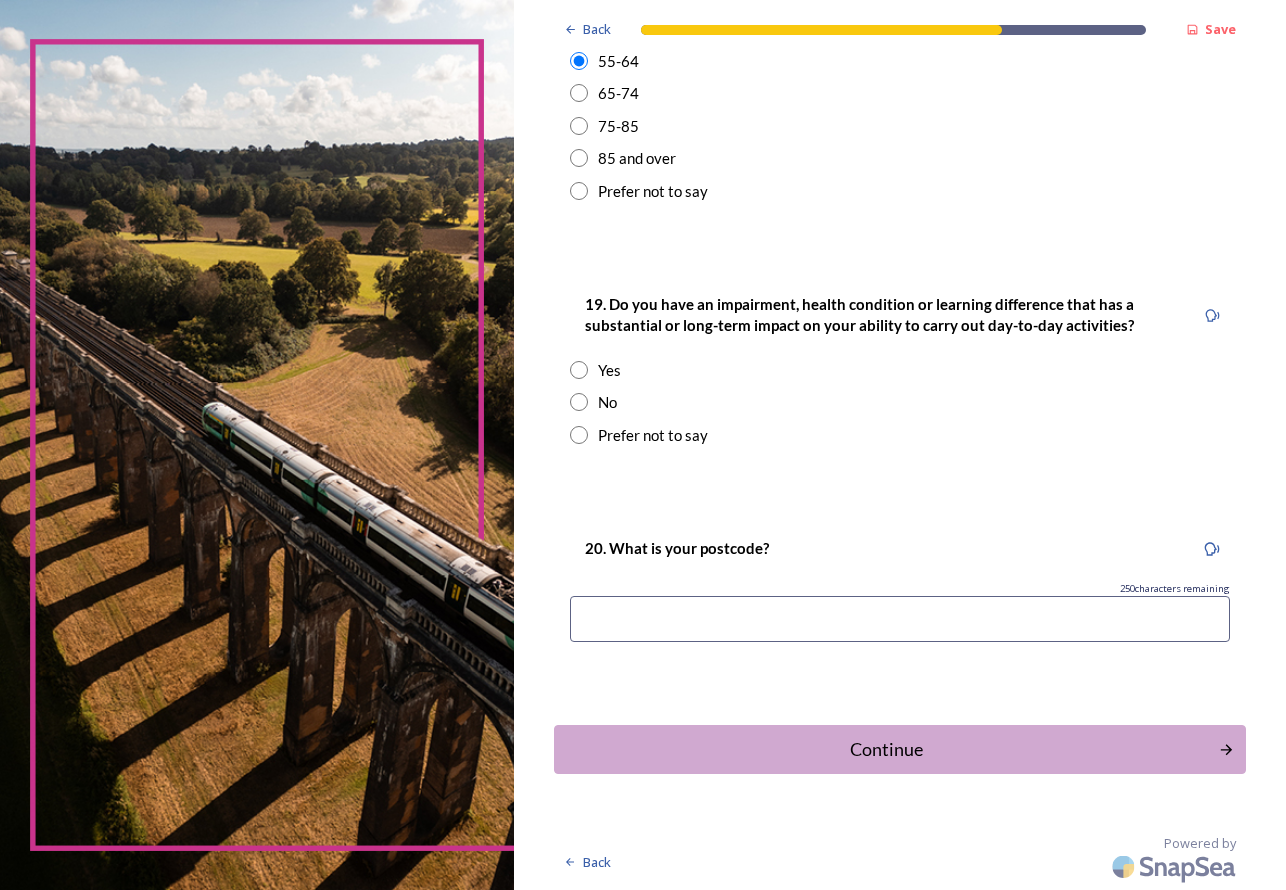 click at bounding box center [579, 402] 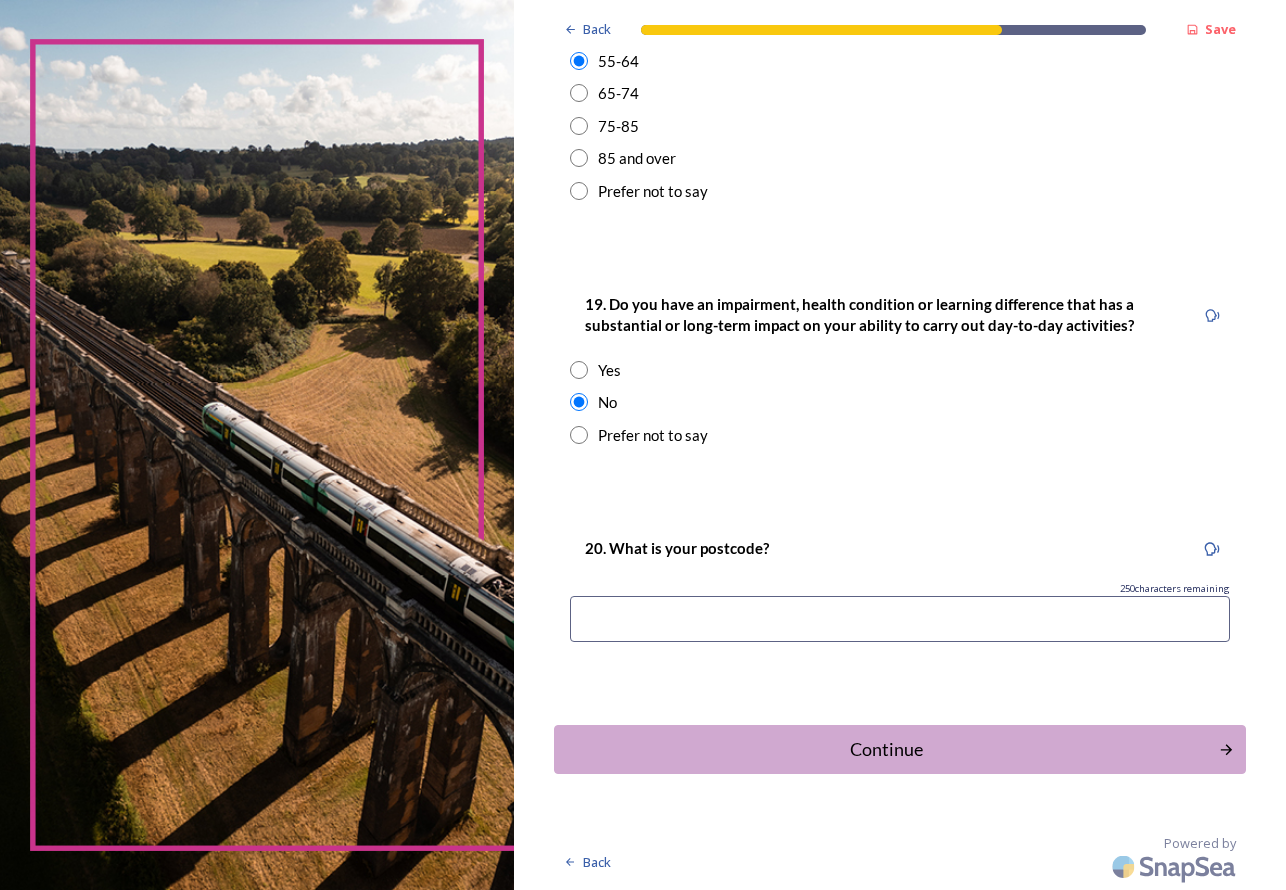click at bounding box center (579, 370) 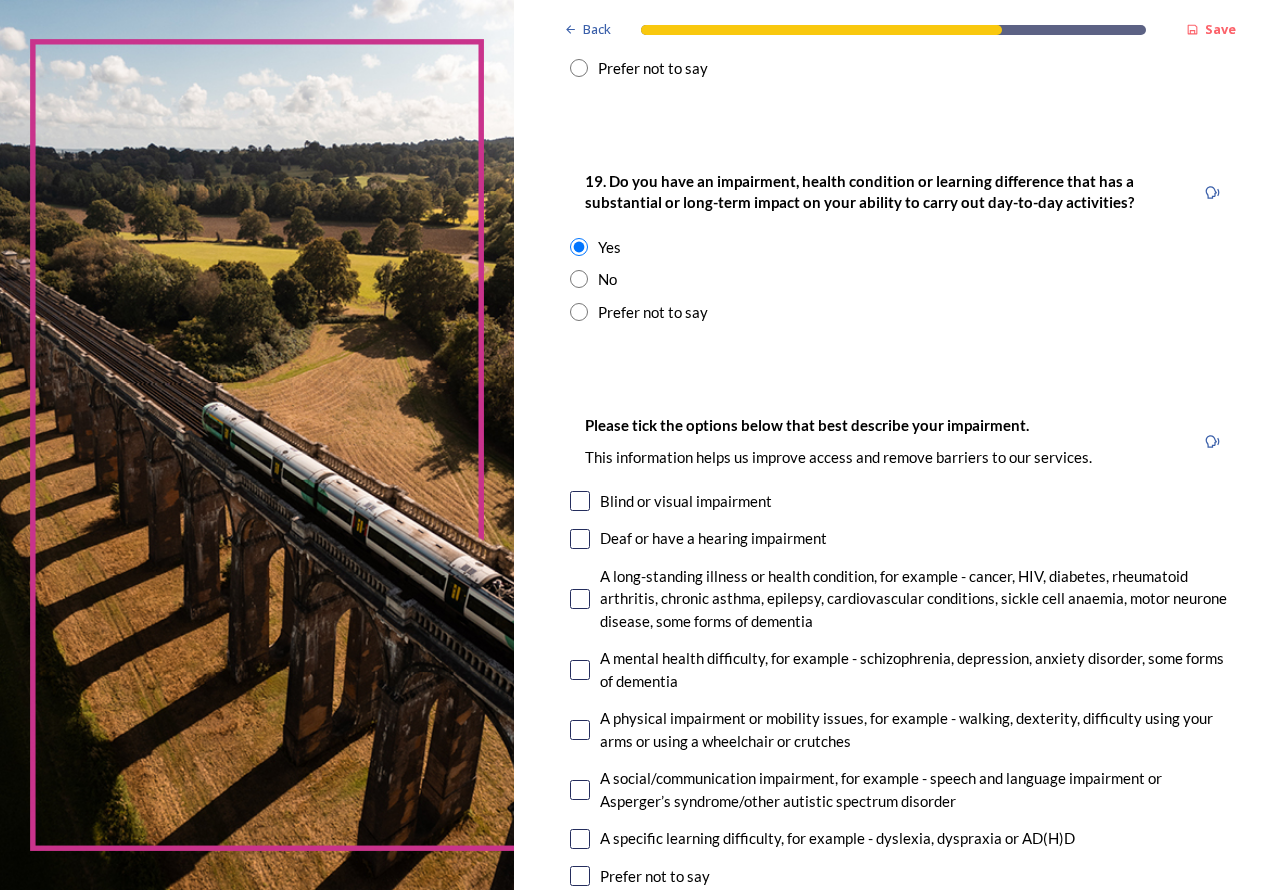 scroll, scrollTop: 1165, scrollLeft: 0, axis: vertical 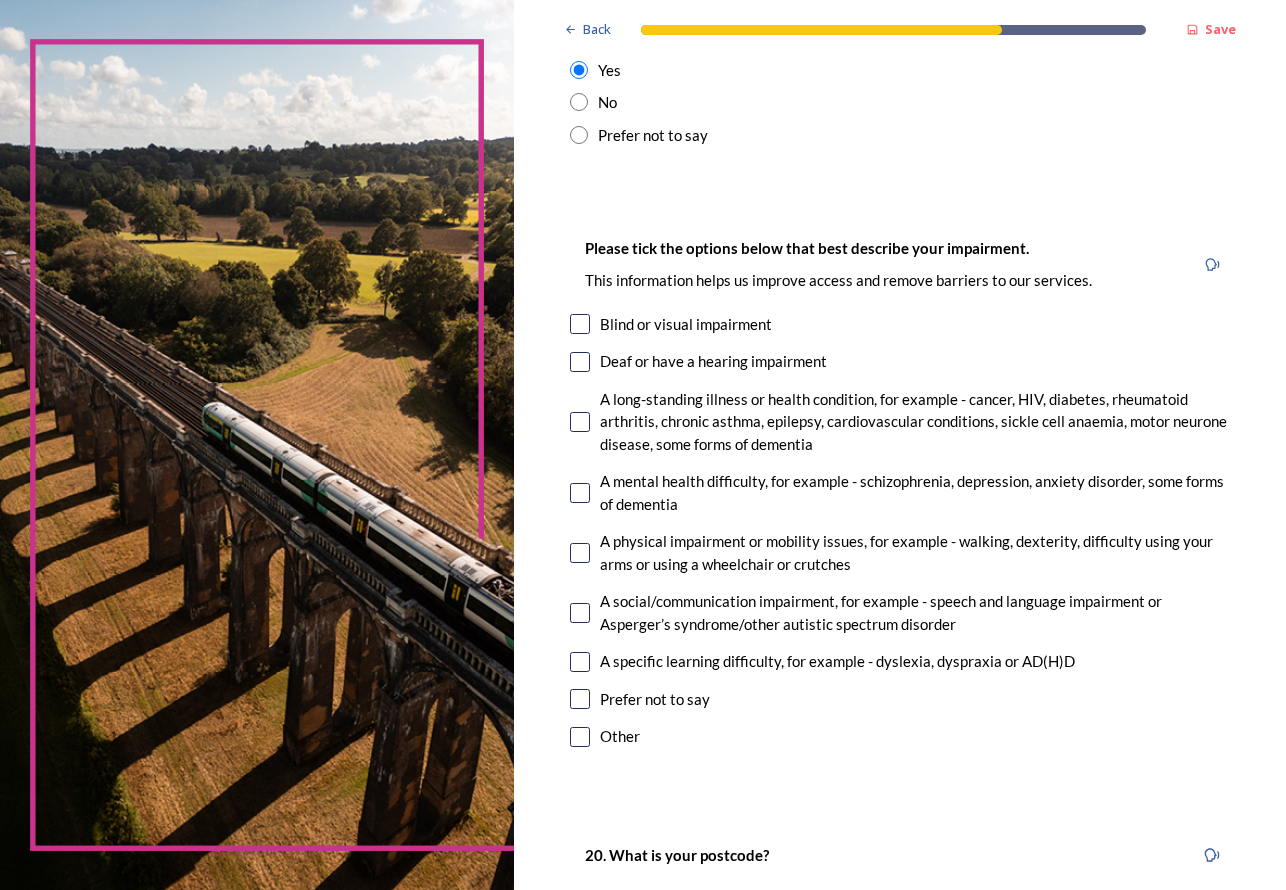 drag, startPoint x: 581, startPoint y: 358, endPoint x: 862, endPoint y: 375, distance: 281.51376 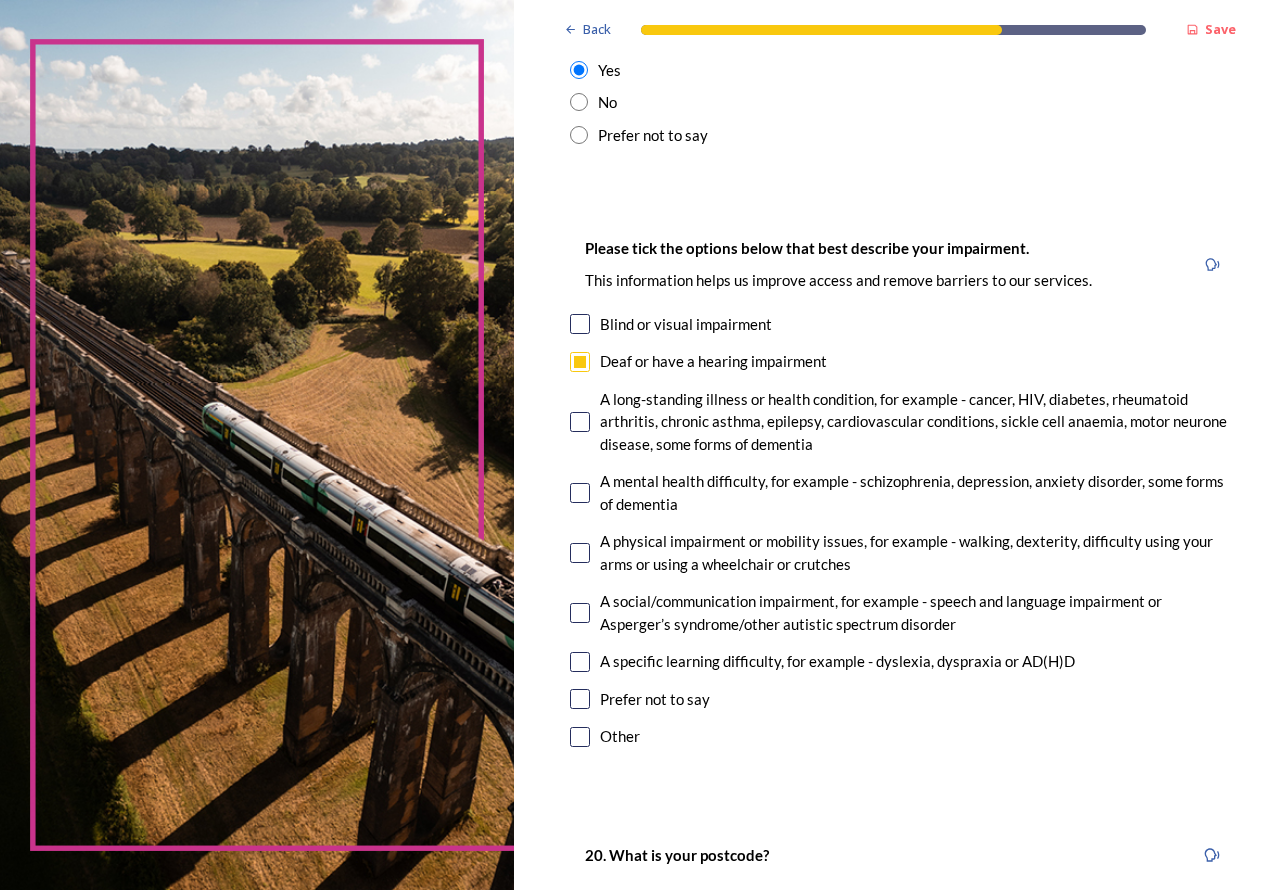 scroll, scrollTop: 1472, scrollLeft: 0, axis: vertical 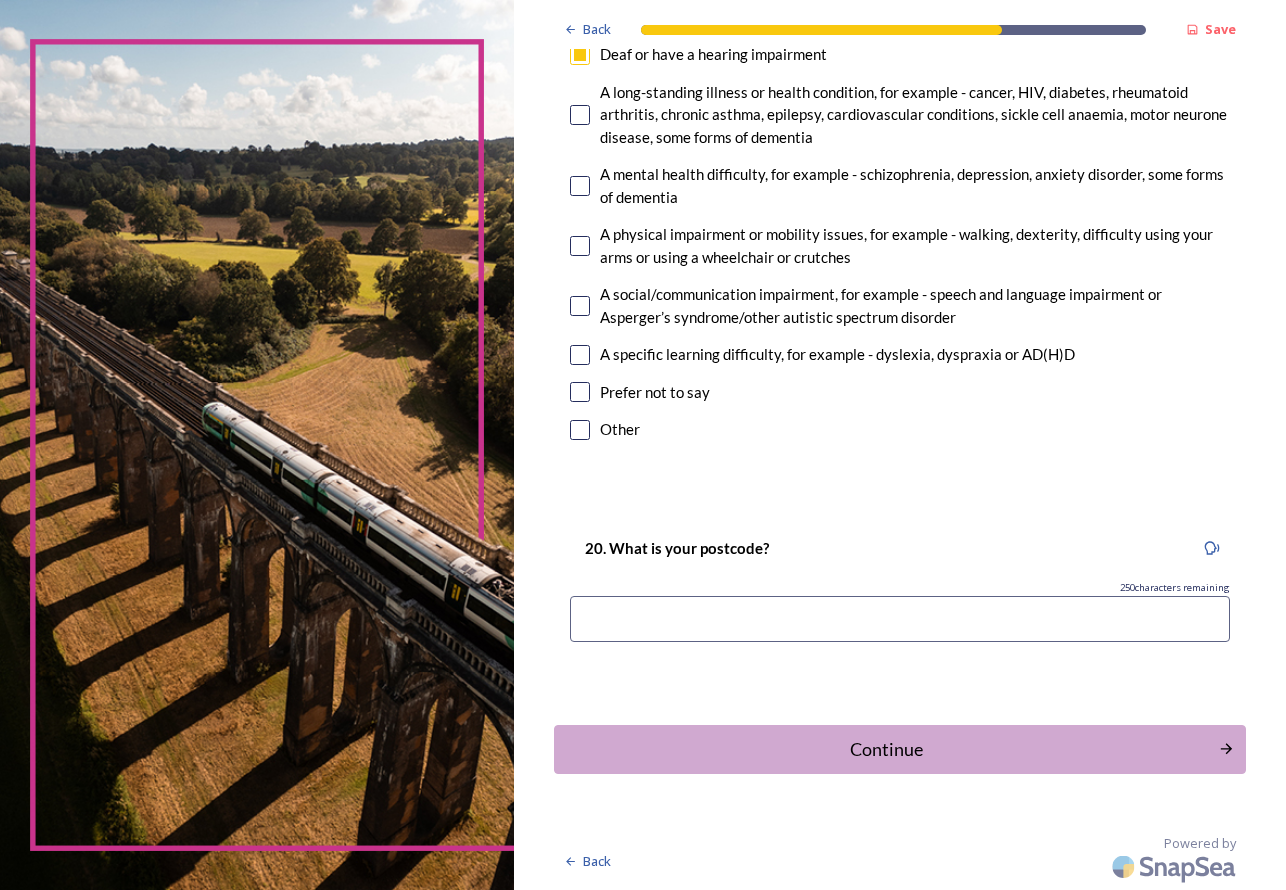 click at bounding box center [900, 619] 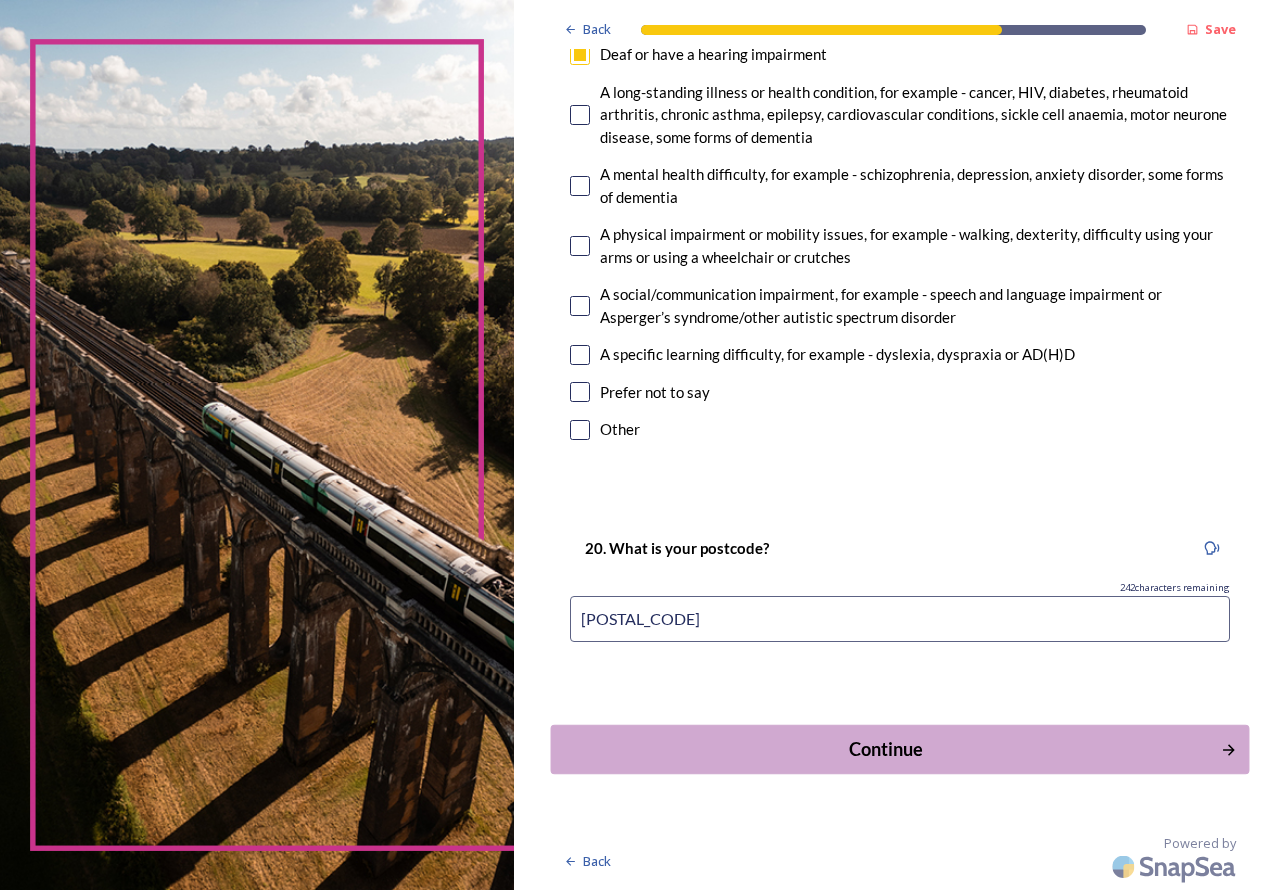 type on "PO20 8LW" 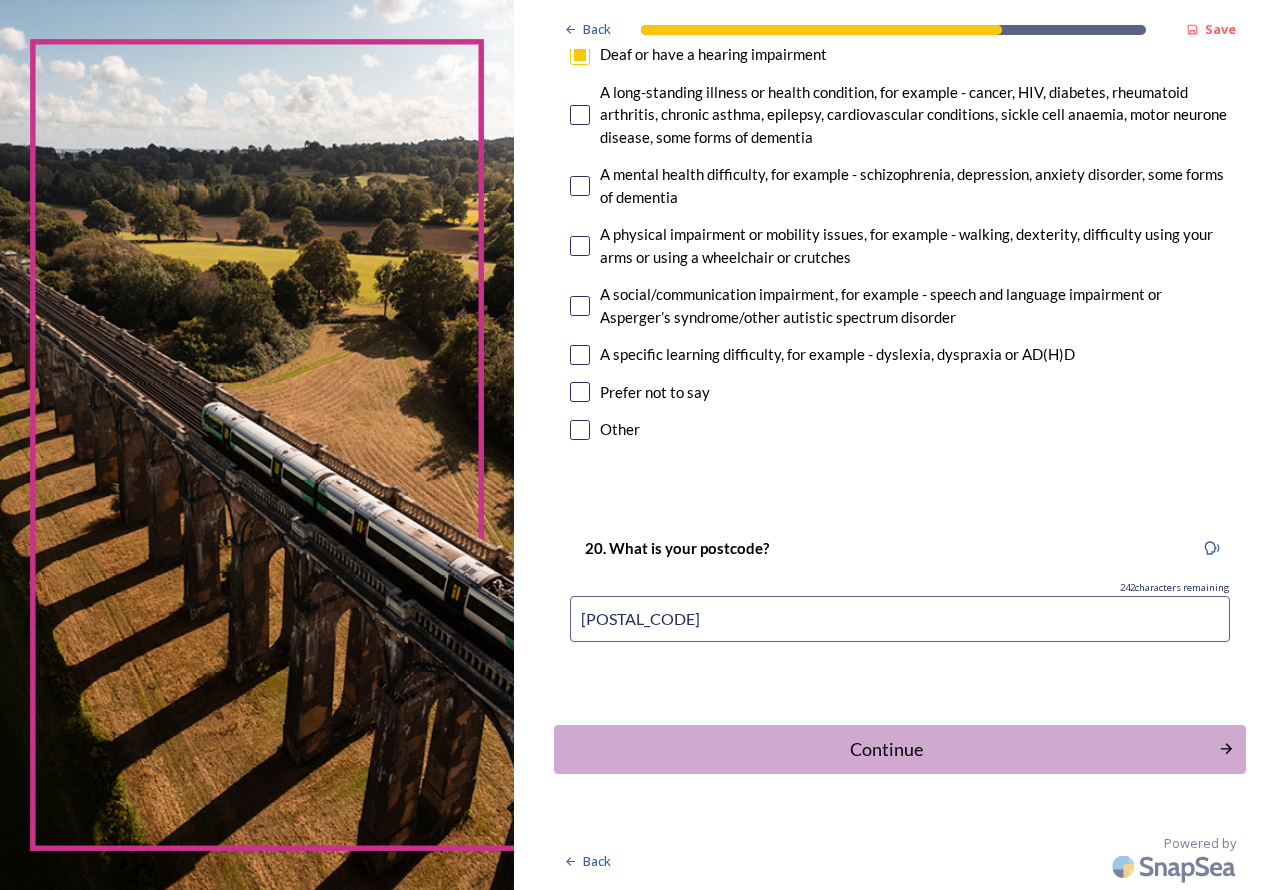 scroll, scrollTop: 0, scrollLeft: 0, axis: both 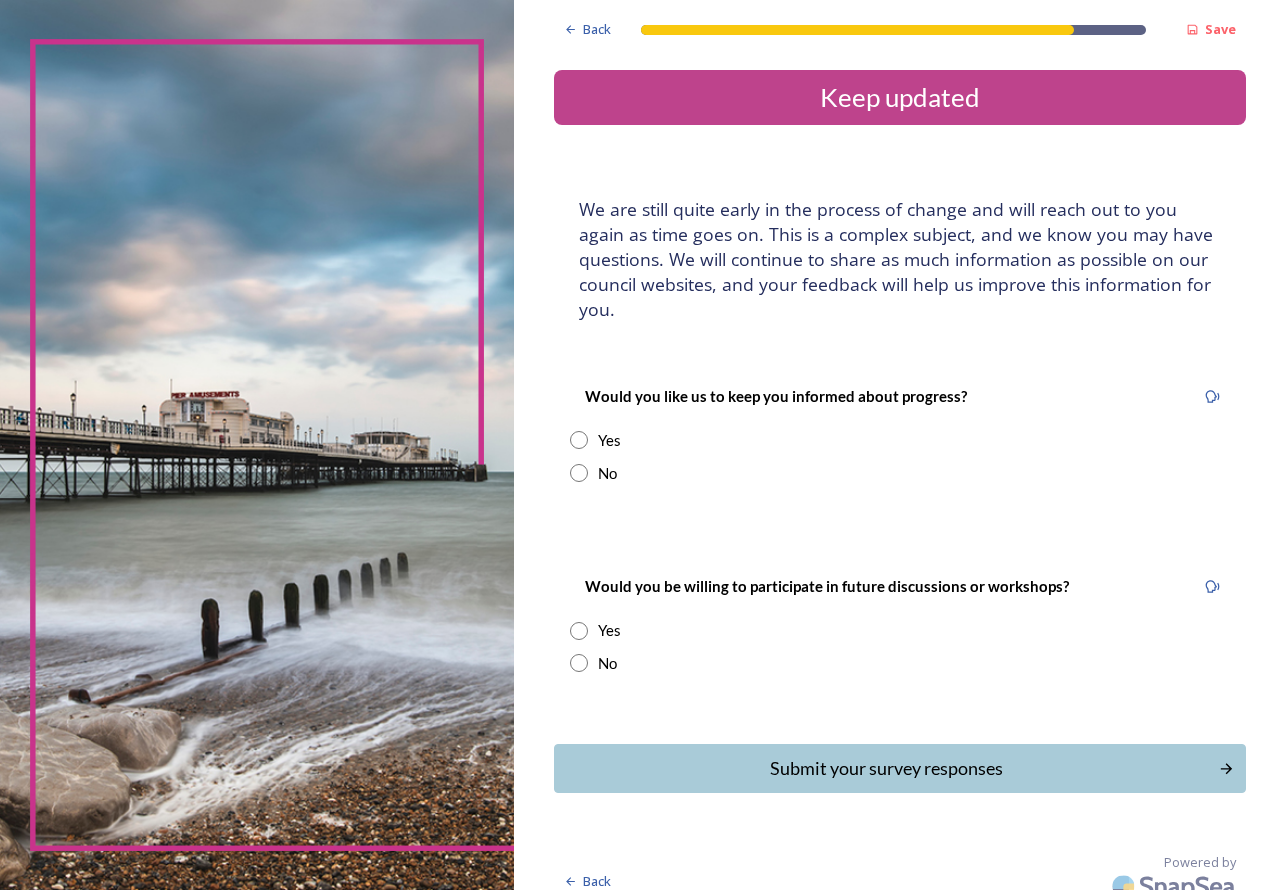 click at bounding box center (579, 473) 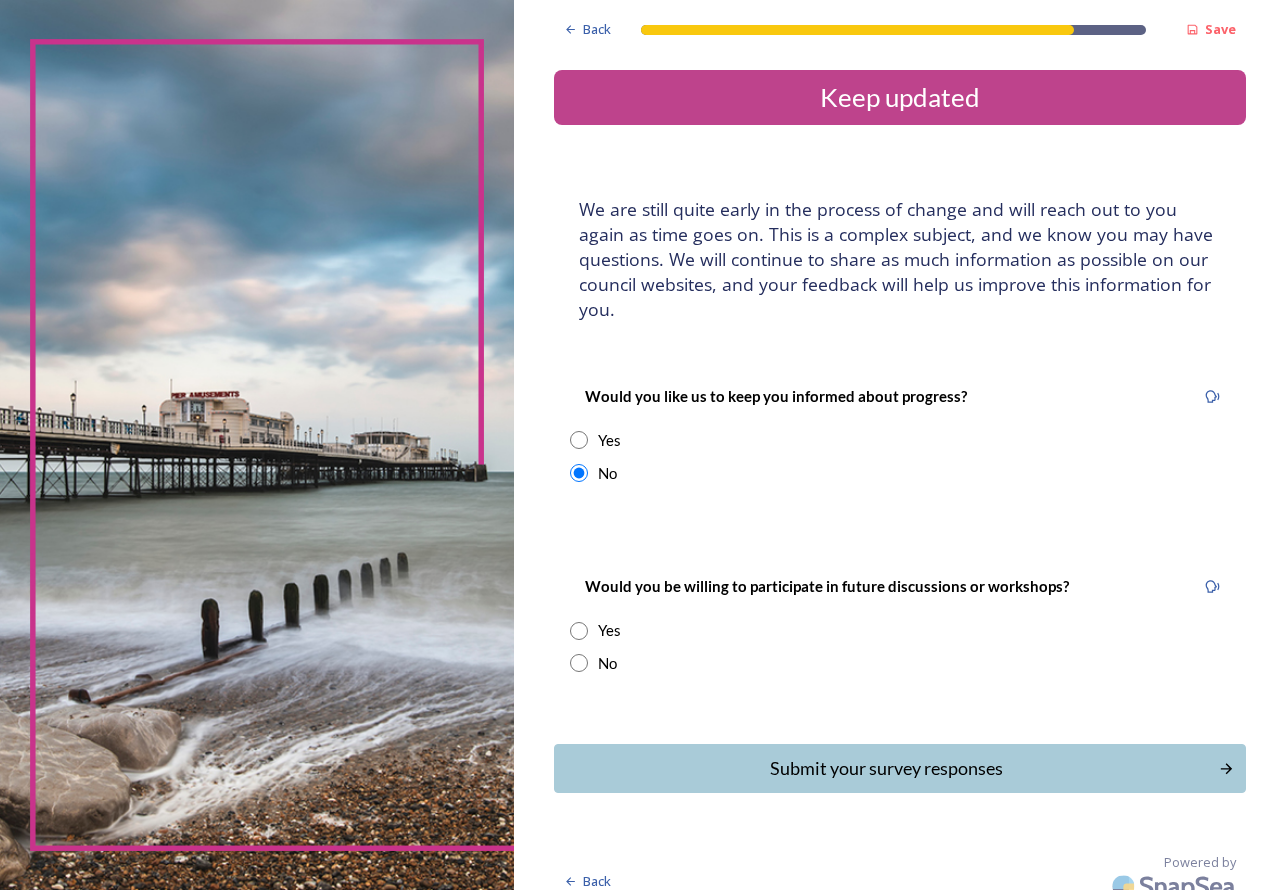 click at bounding box center (579, 663) 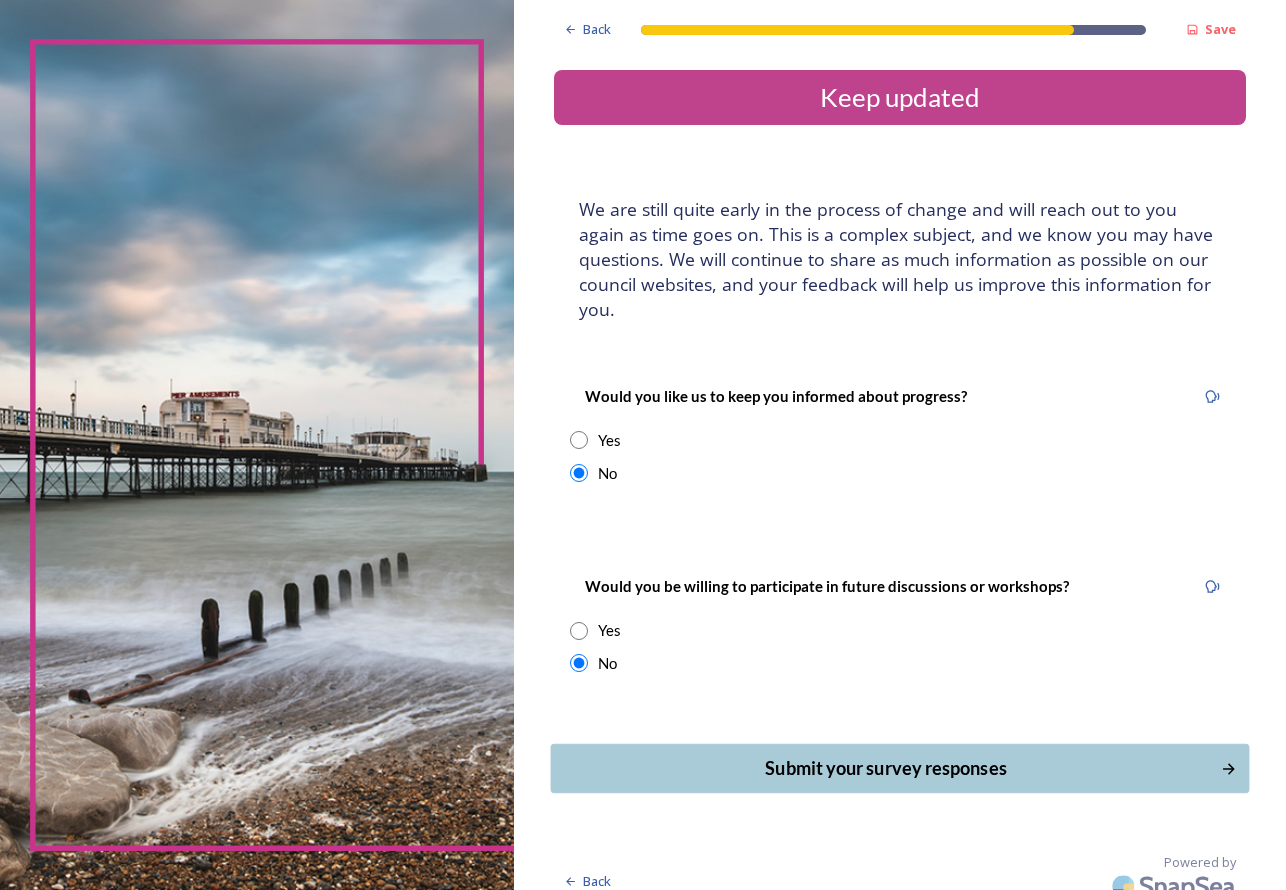 click on "Submit your survey responses" at bounding box center (886, 768) 